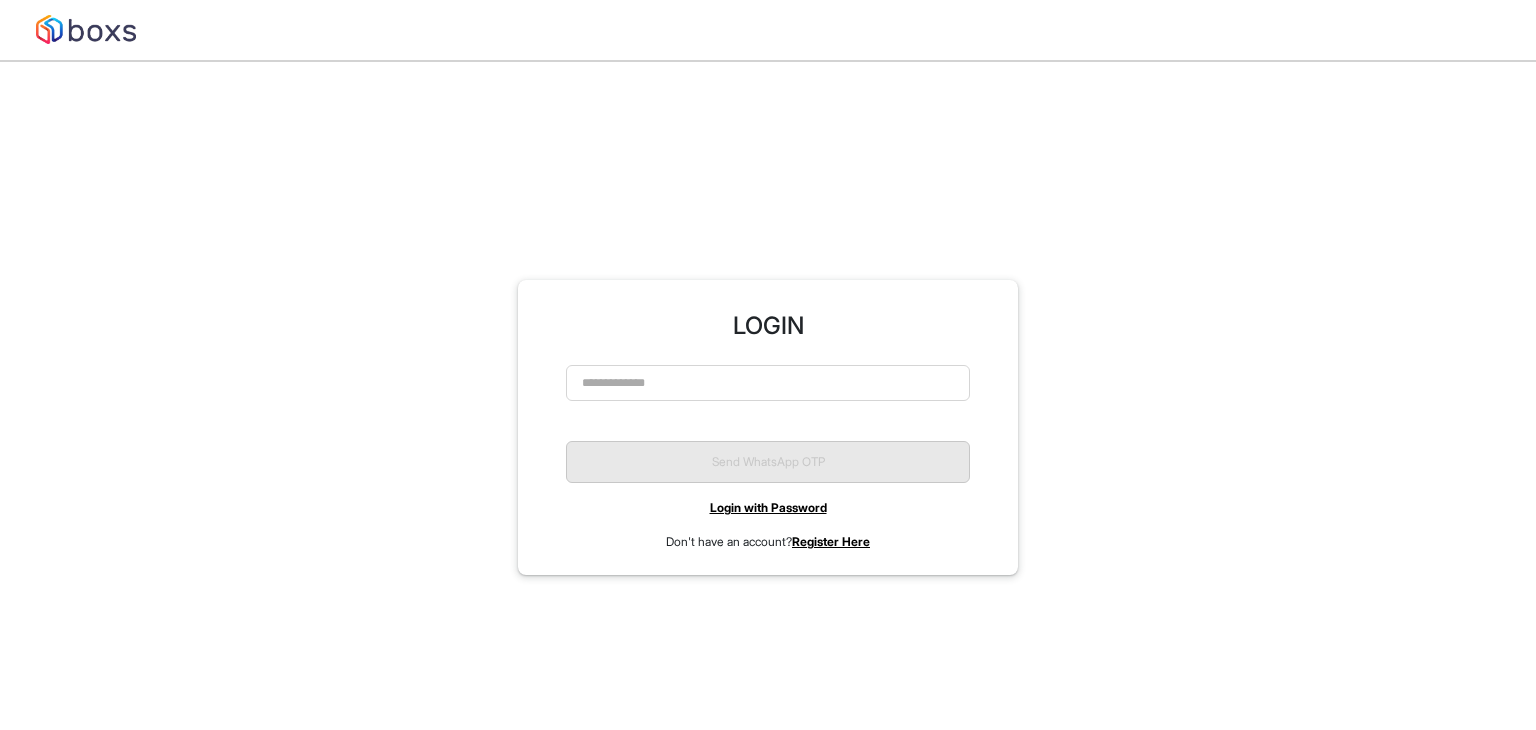 scroll, scrollTop: 0, scrollLeft: 0, axis: both 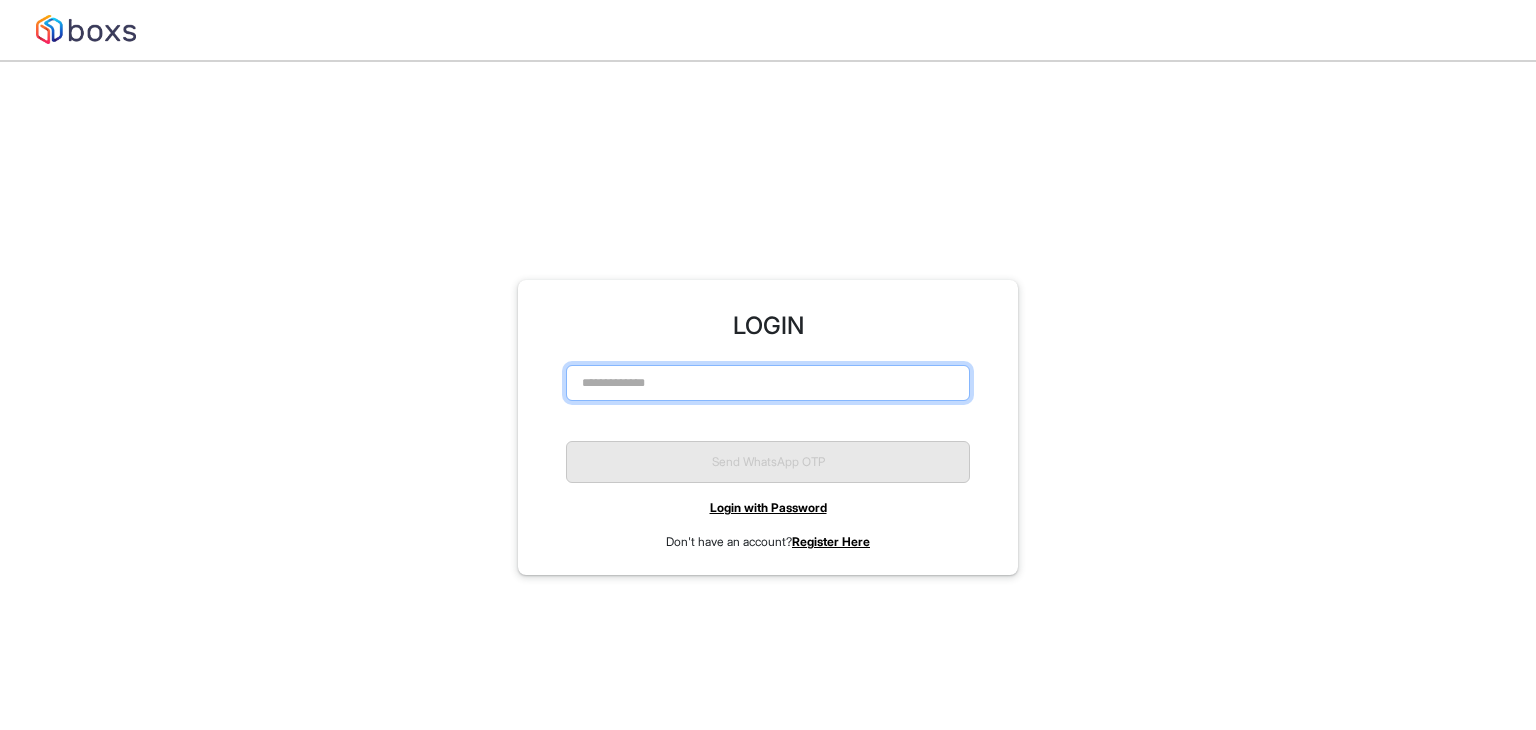 click at bounding box center (768, 383) 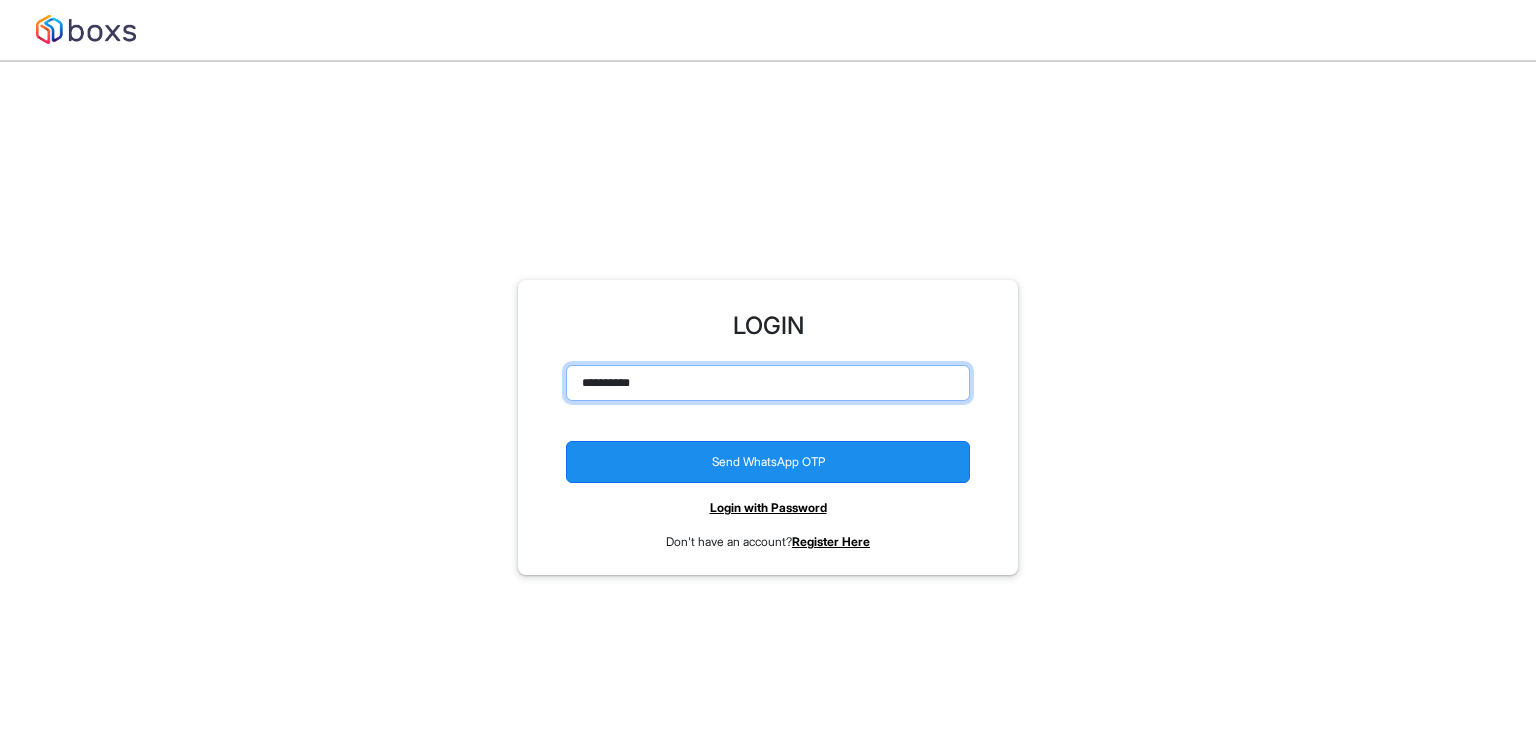 type on "**********" 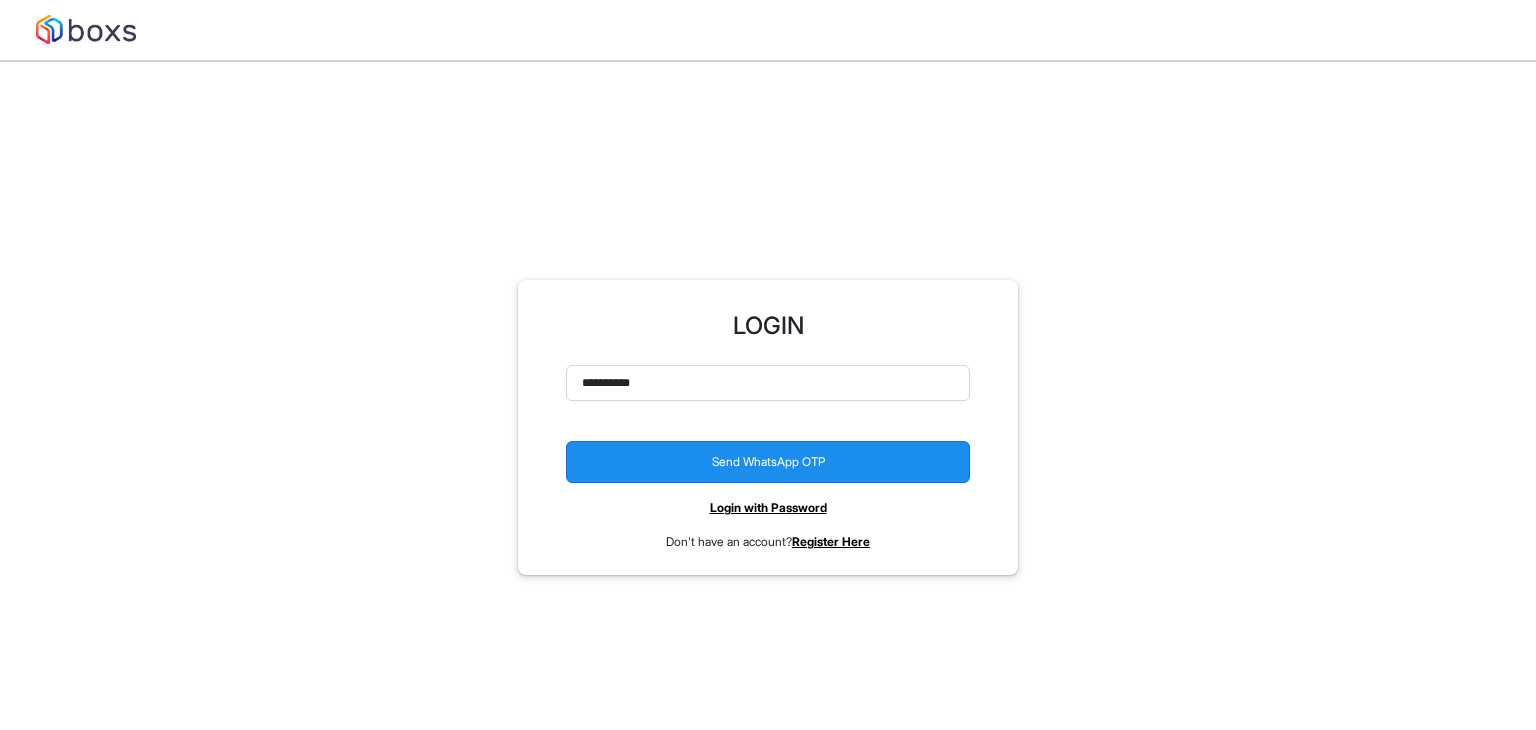 click on "Login with Password" at bounding box center [768, 507] 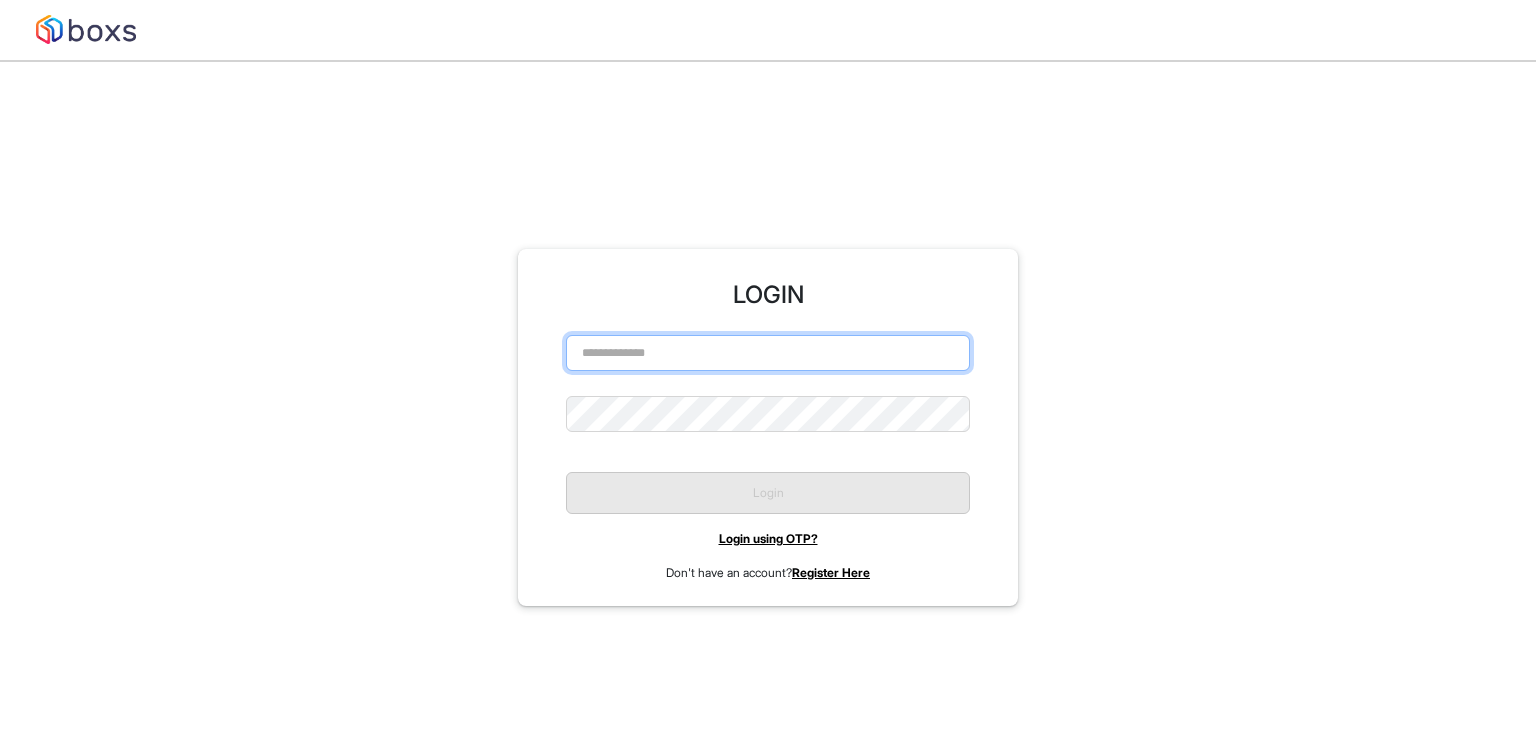 click at bounding box center (768, 353) 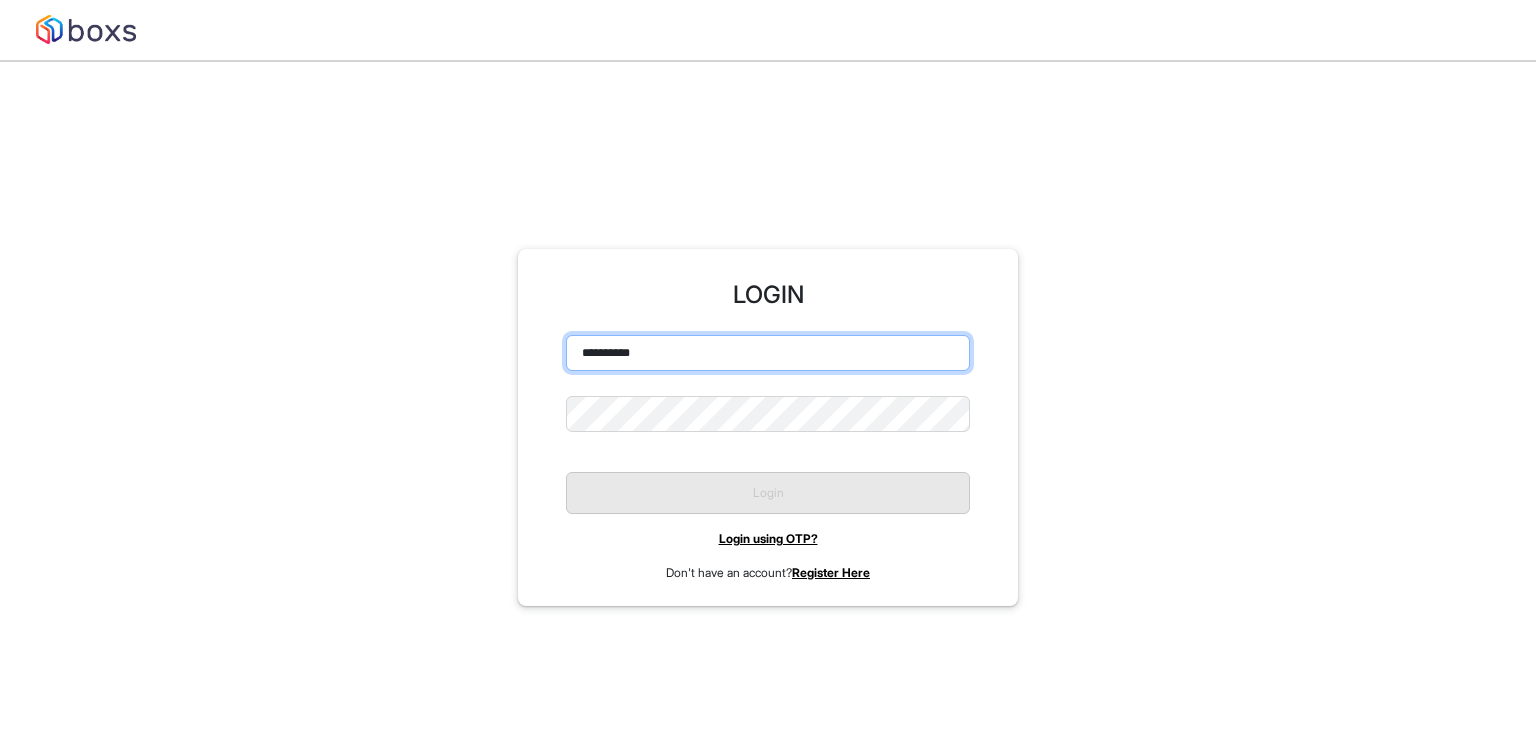 type on "**********" 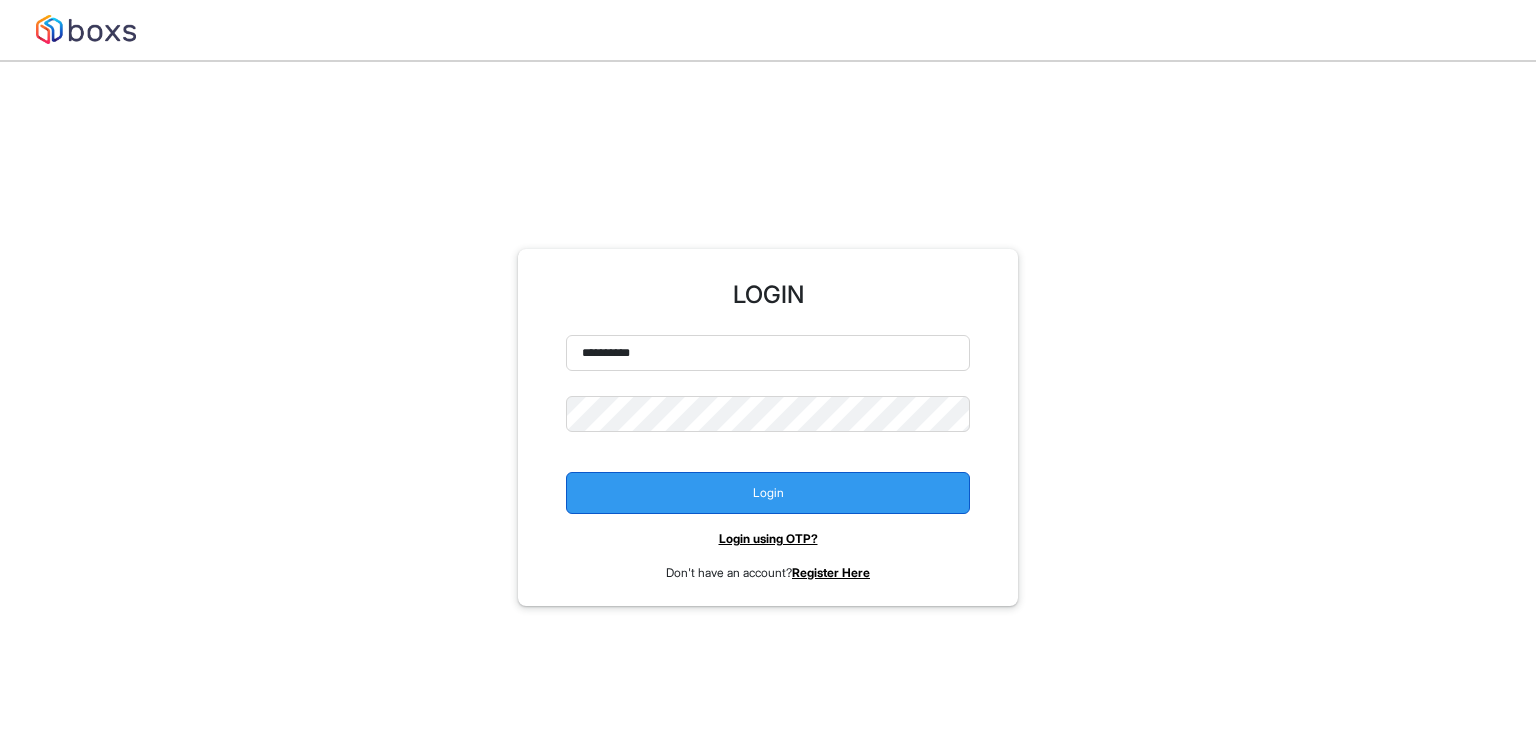click on "Login" at bounding box center [768, 493] 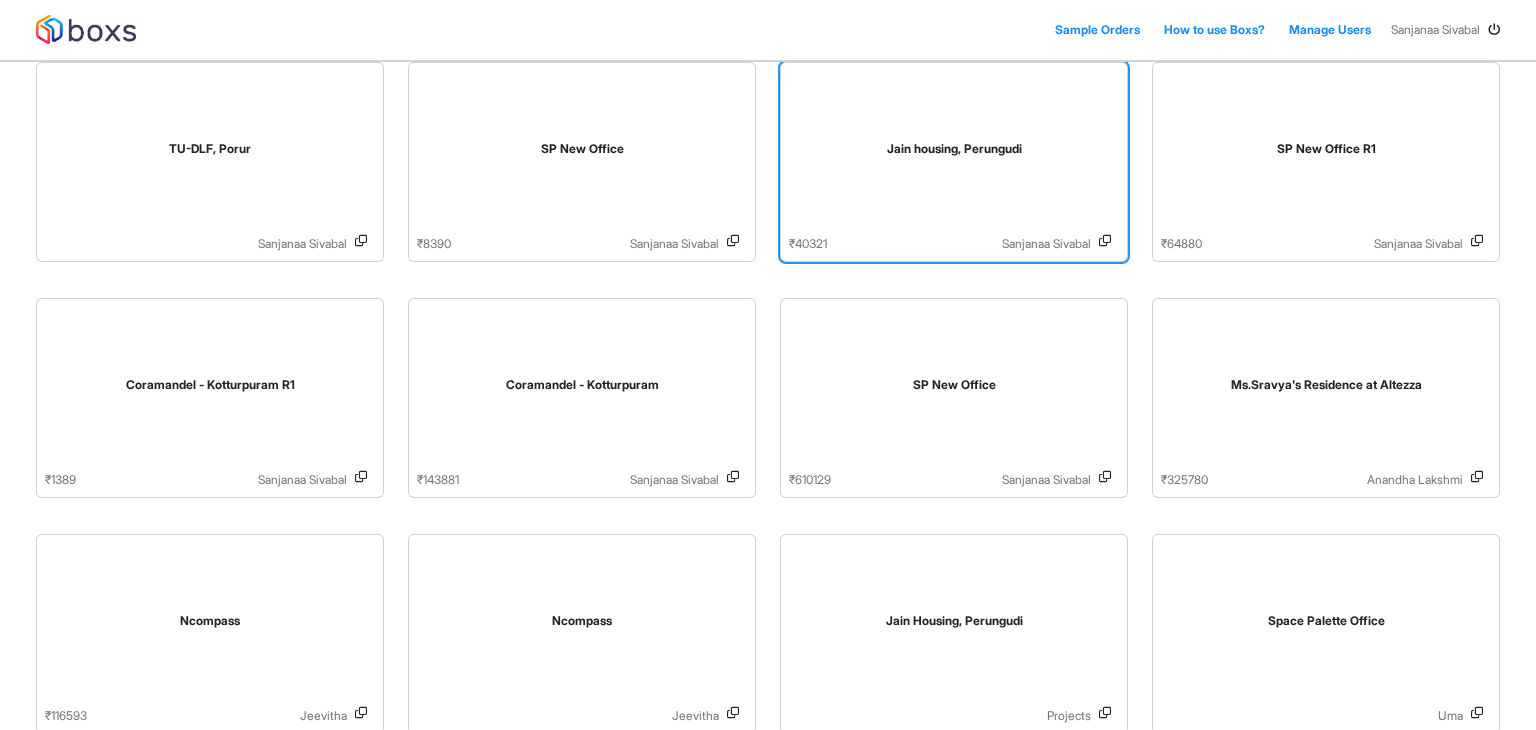 scroll, scrollTop: 124, scrollLeft: 0, axis: vertical 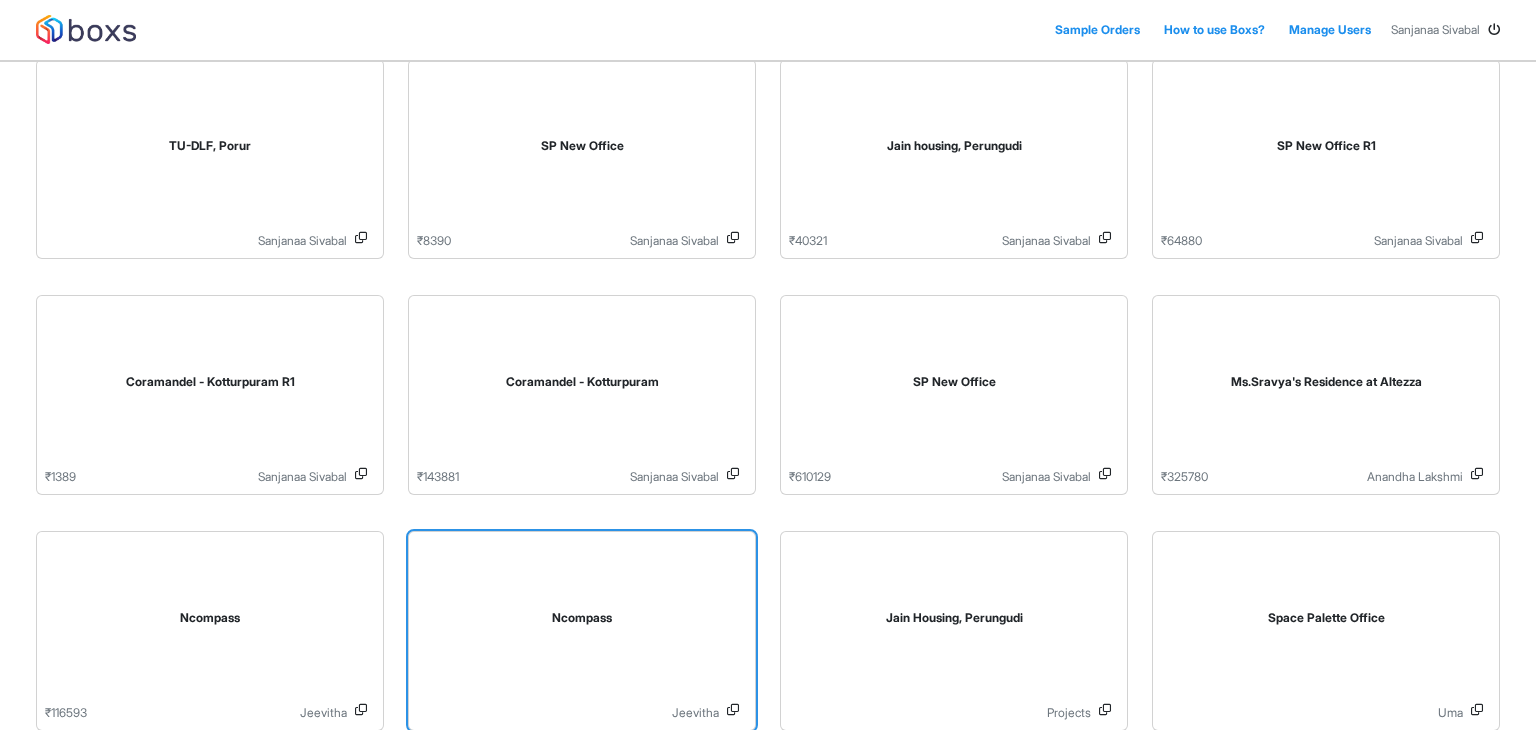 click on "Ncompass" at bounding box center [582, 622] 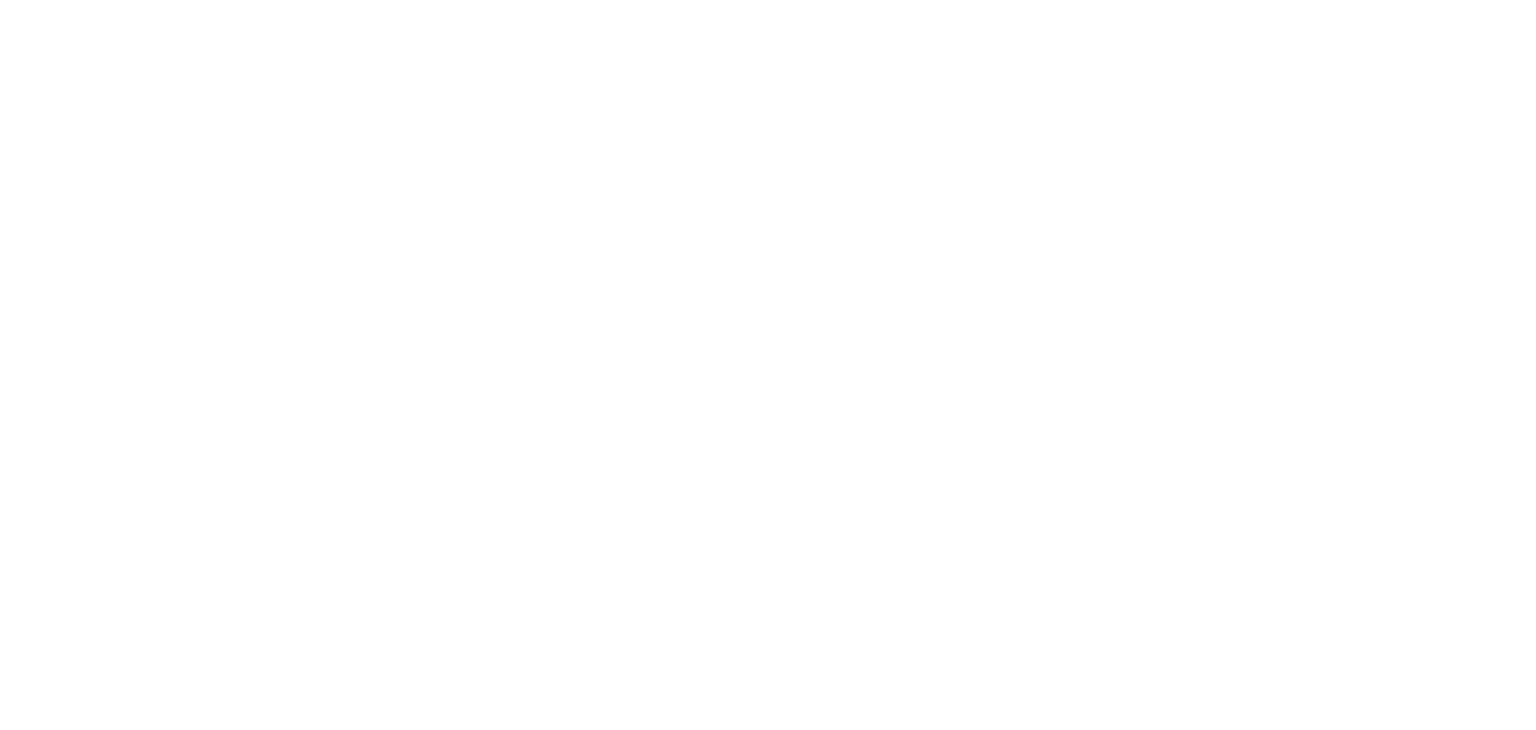 scroll, scrollTop: 0, scrollLeft: 0, axis: both 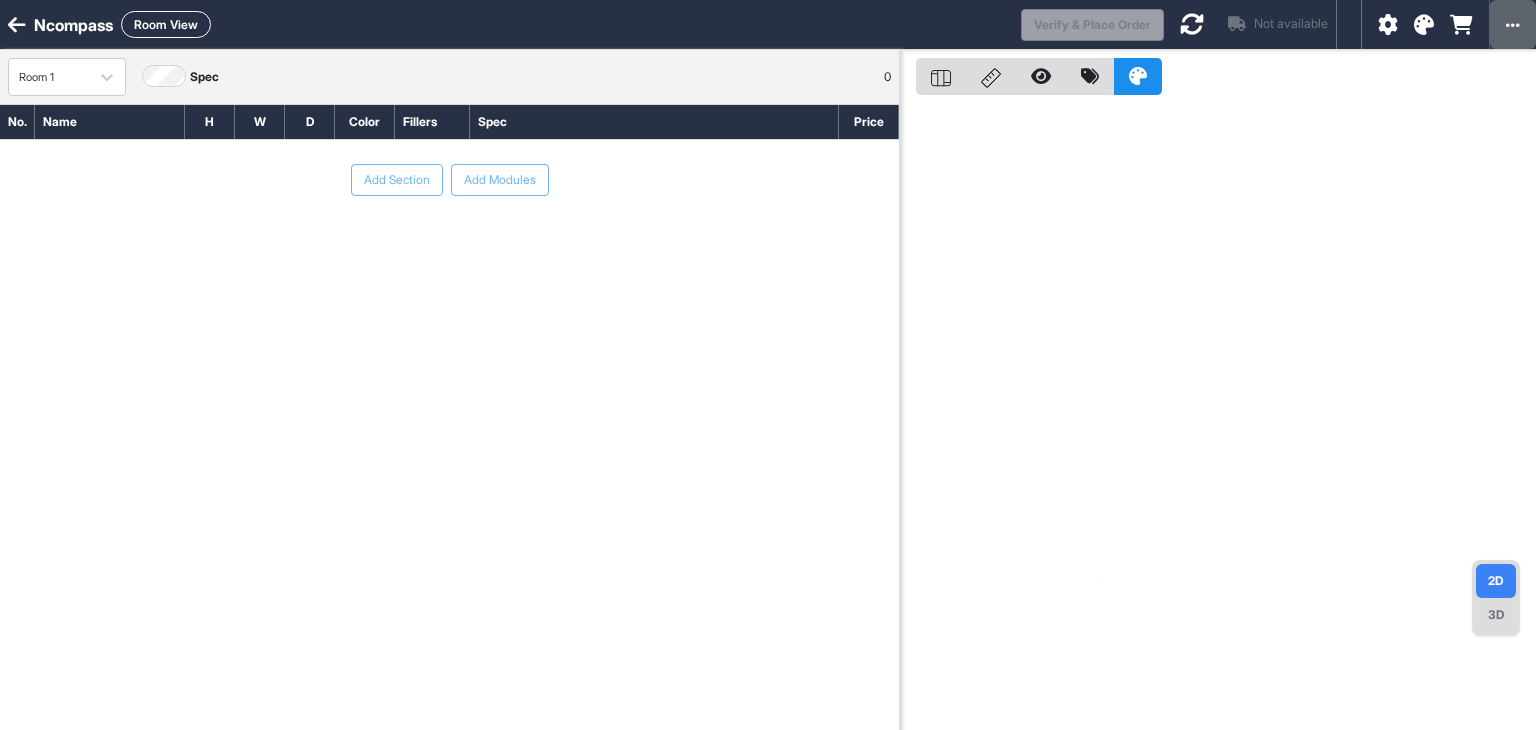 click at bounding box center [1513, 24] 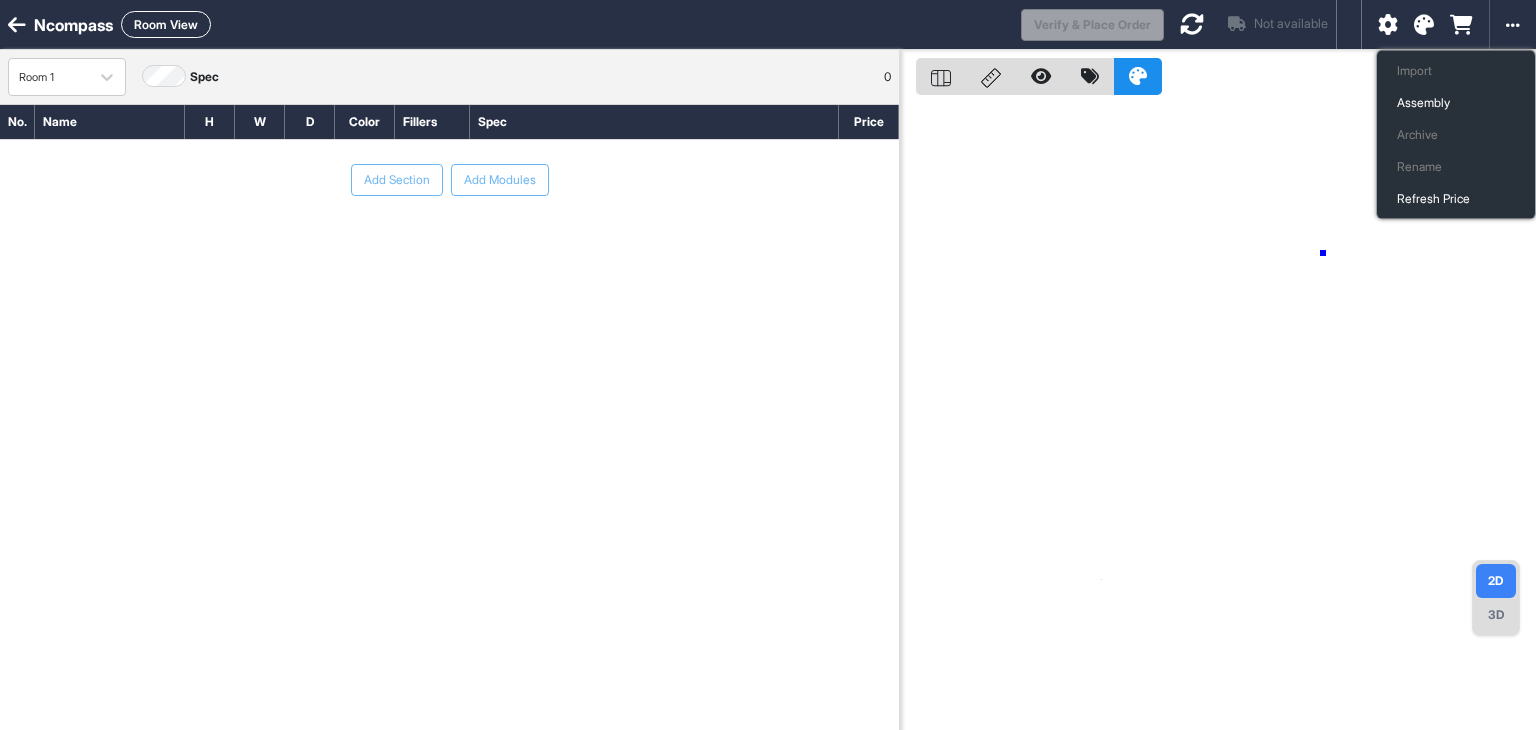 click at bounding box center [1218, 415] 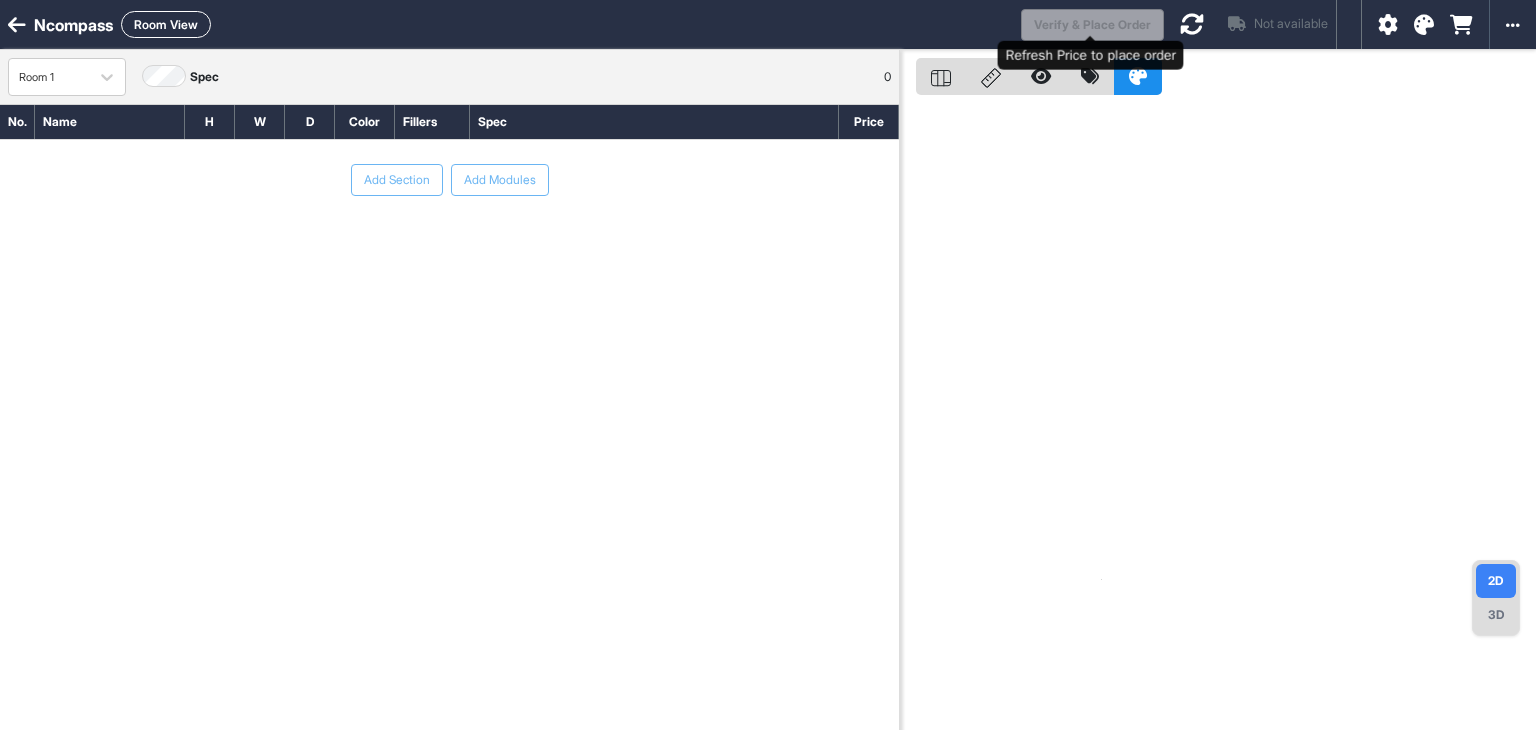 click on "Verify & Place Order" at bounding box center (1092, 25) 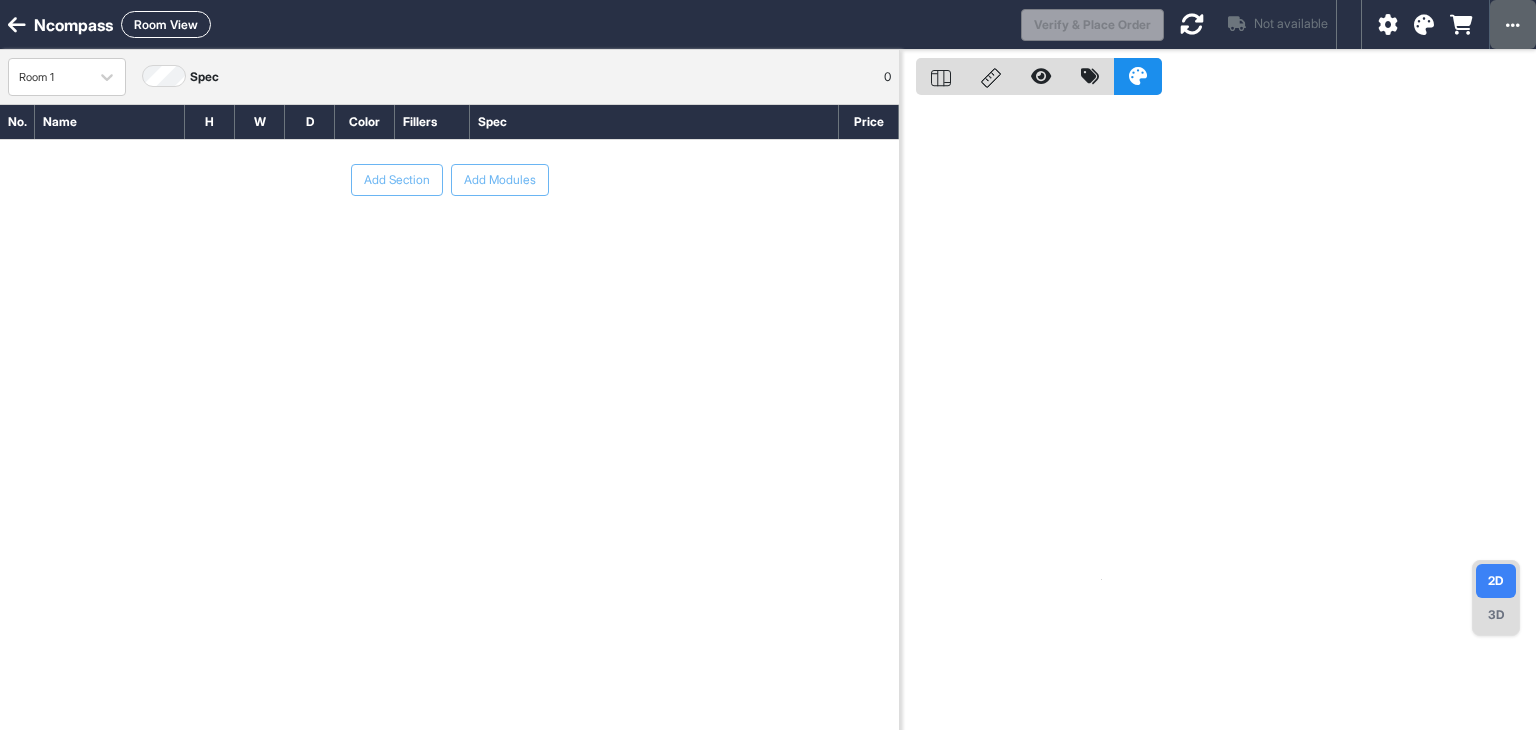 click at bounding box center (1513, 24) 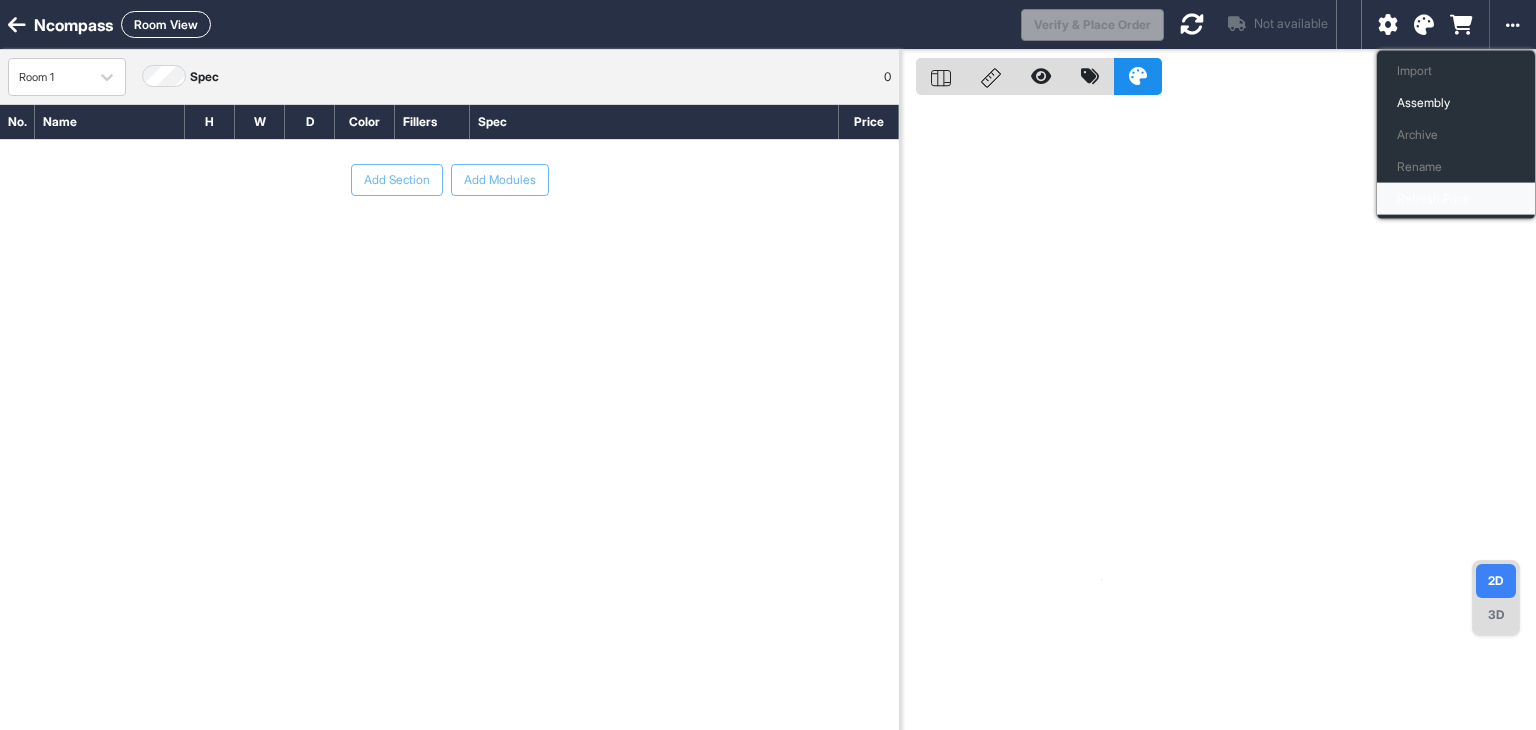 click on "Refresh Price" at bounding box center (1456, 199) 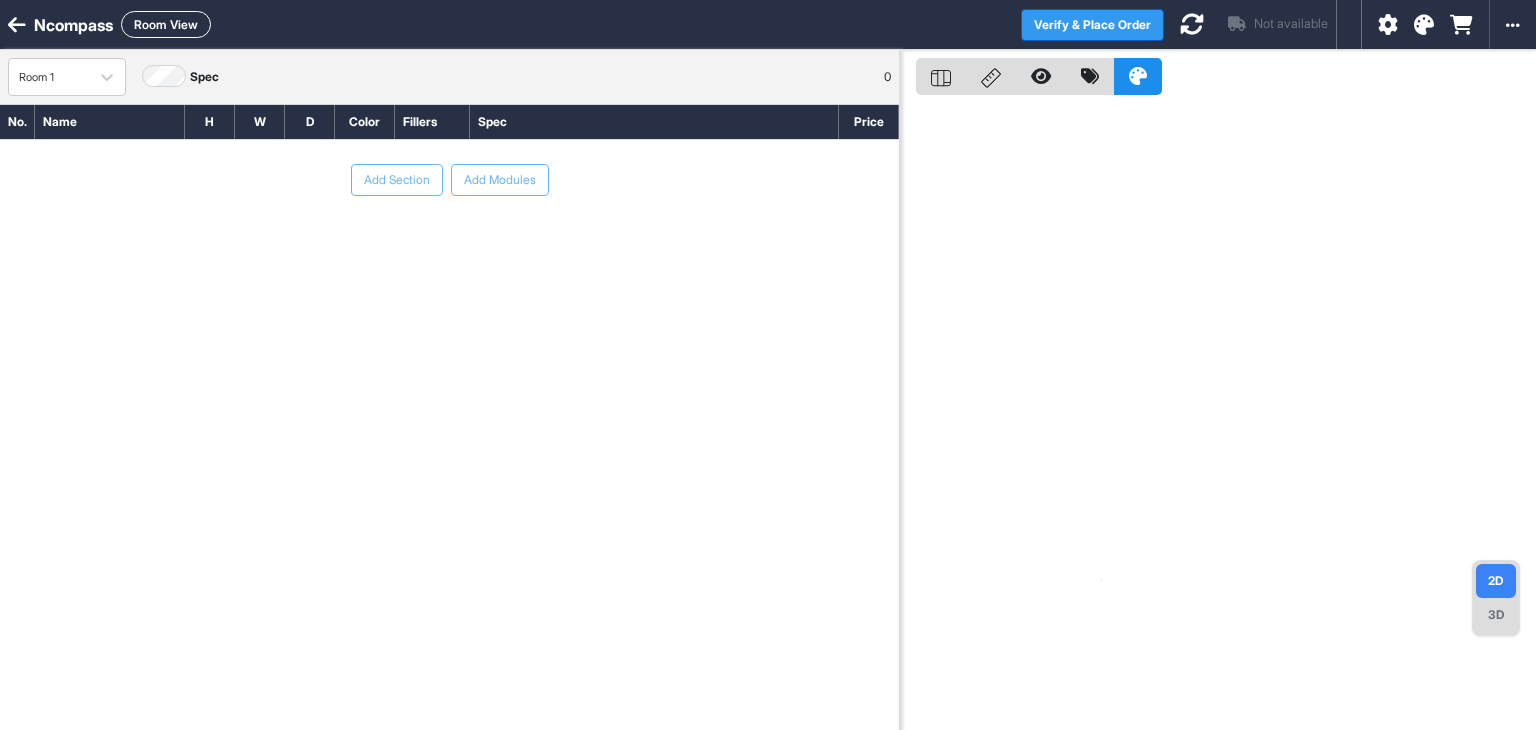 click on "Verify & Place Order" at bounding box center (1092, 25) 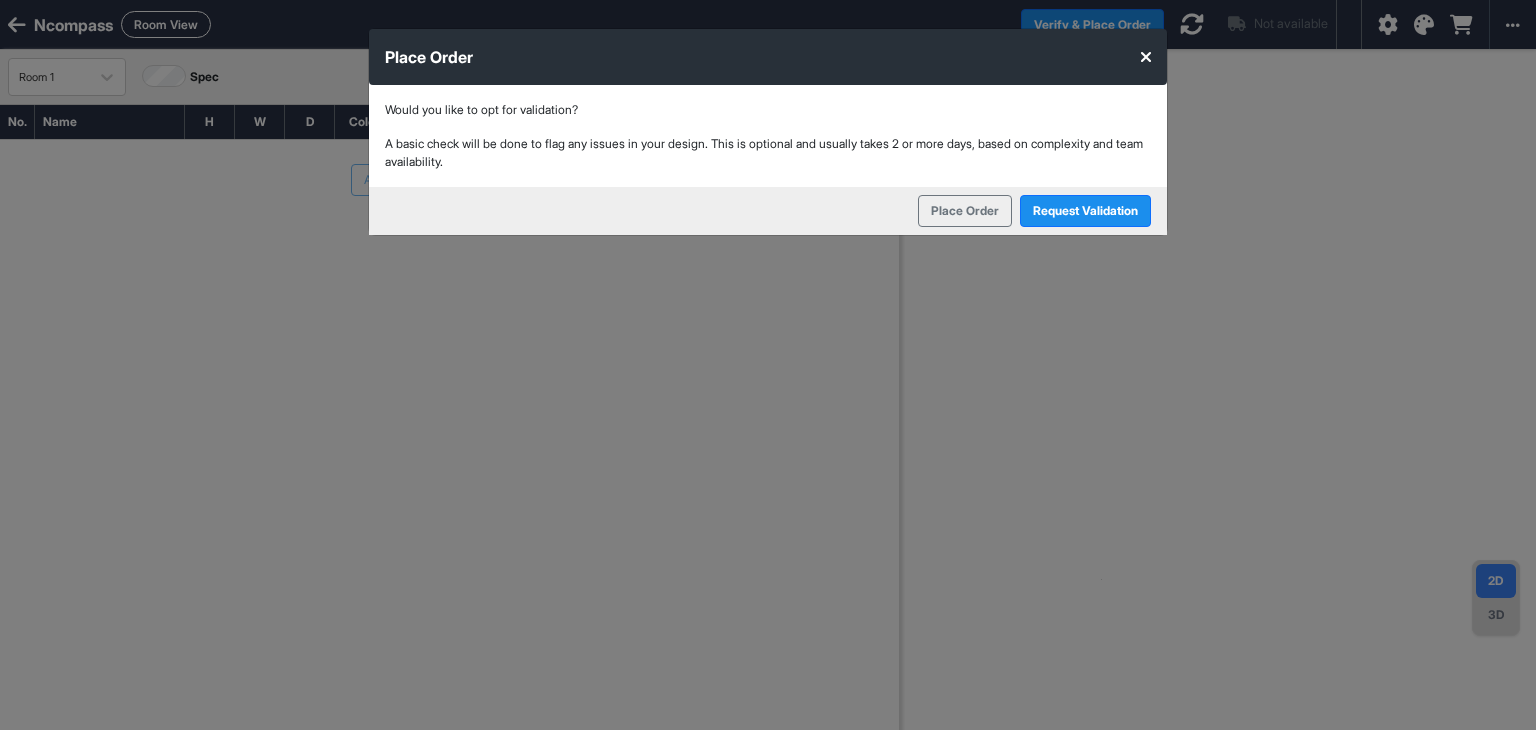 click at bounding box center [1146, 57] 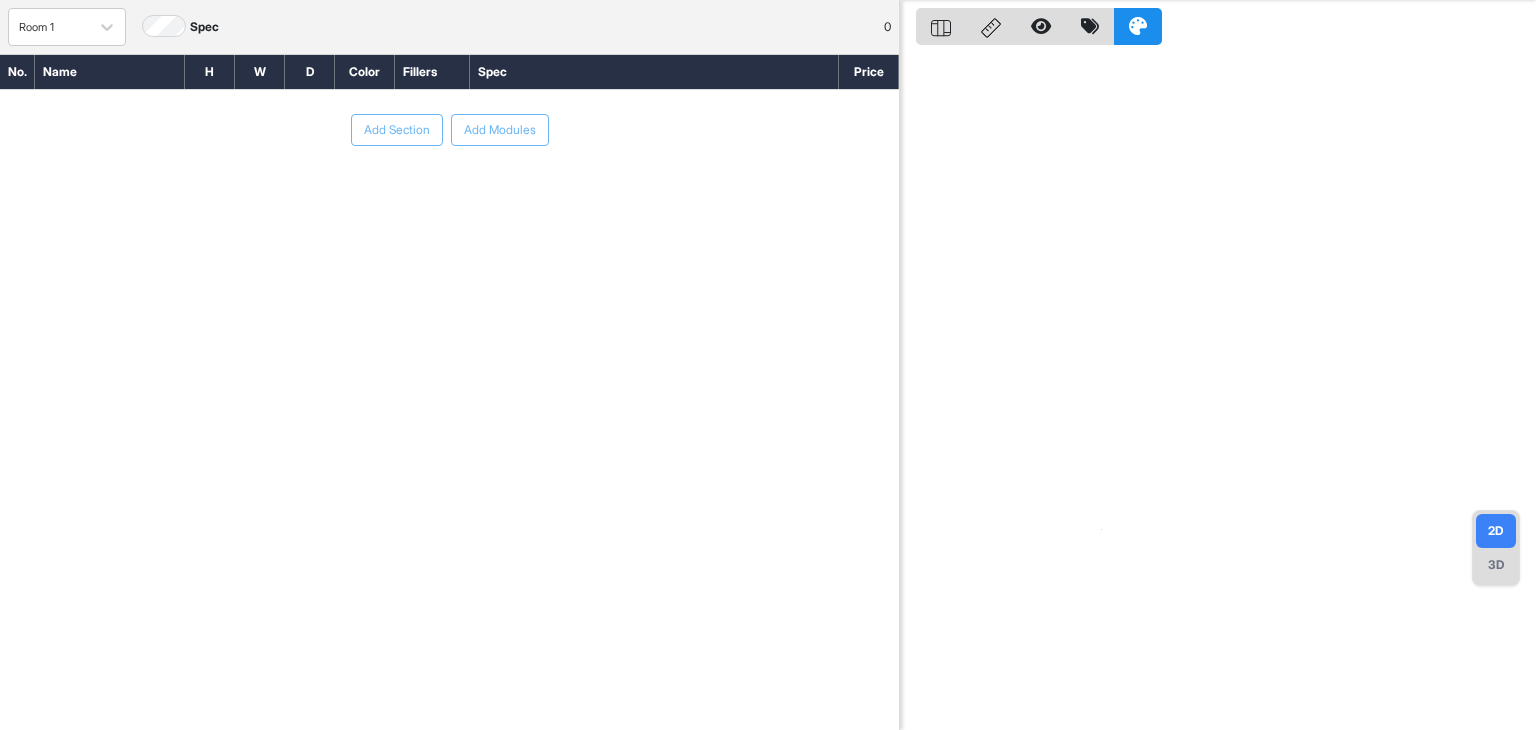 scroll, scrollTop: 0, scrollLeft: 0, axis: both 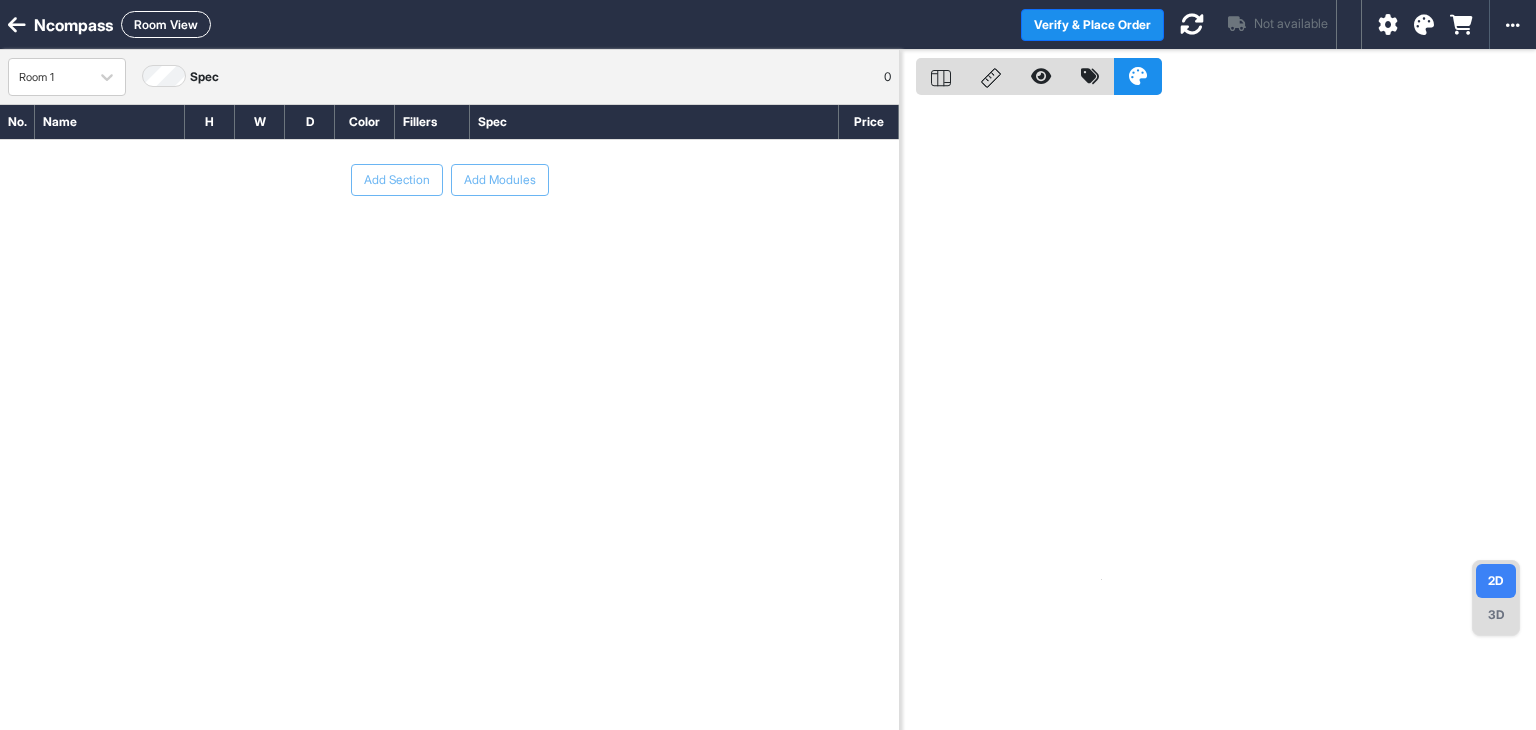 click on "Ncompass" at bounding box center [73, 25] 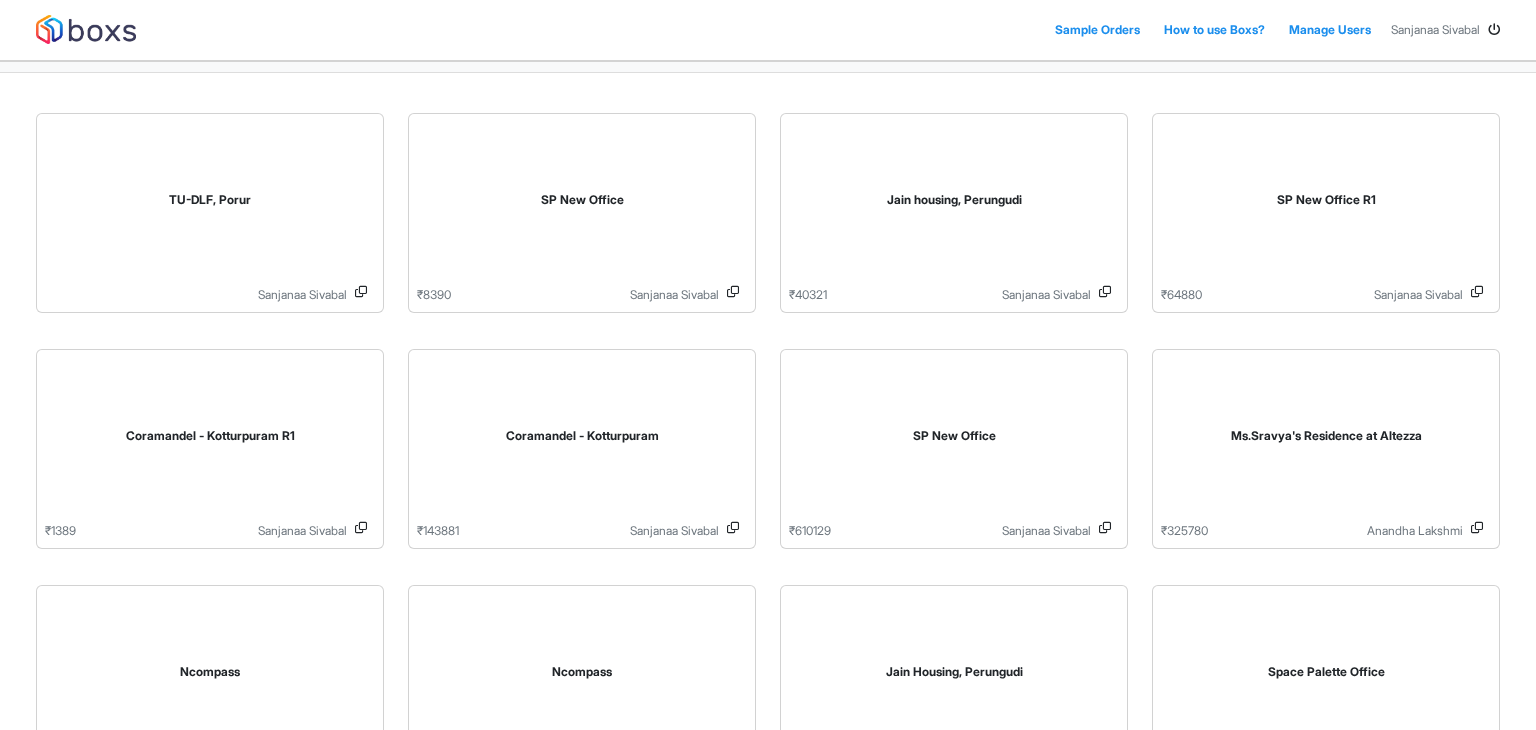 scroll, scrollTop: 124, scrollLeft: 0, axis: vertical 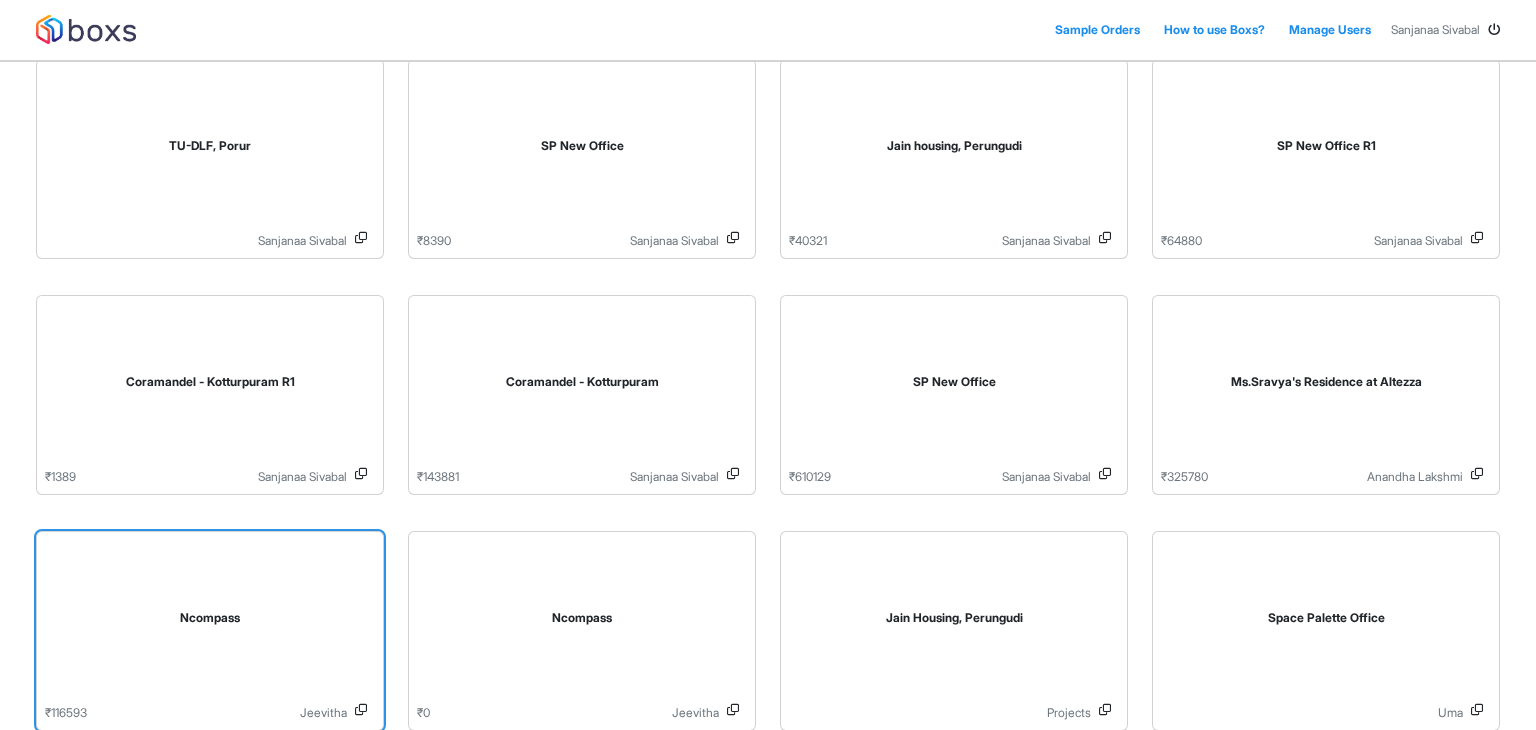 click on "Ncompass" at bounding box center (210, 622) 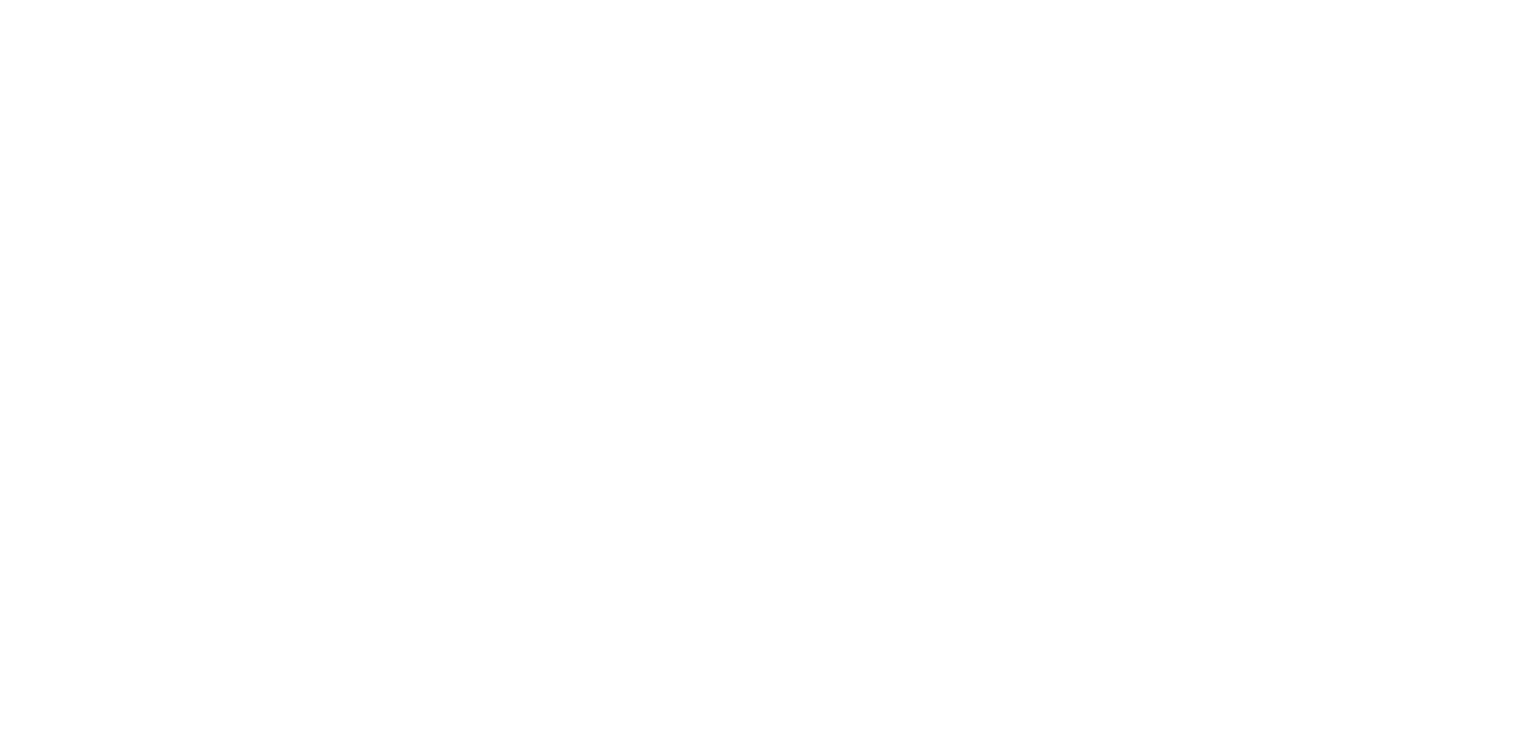 scroll, scrollTop: 0, scrollLeft: 0, axis: both 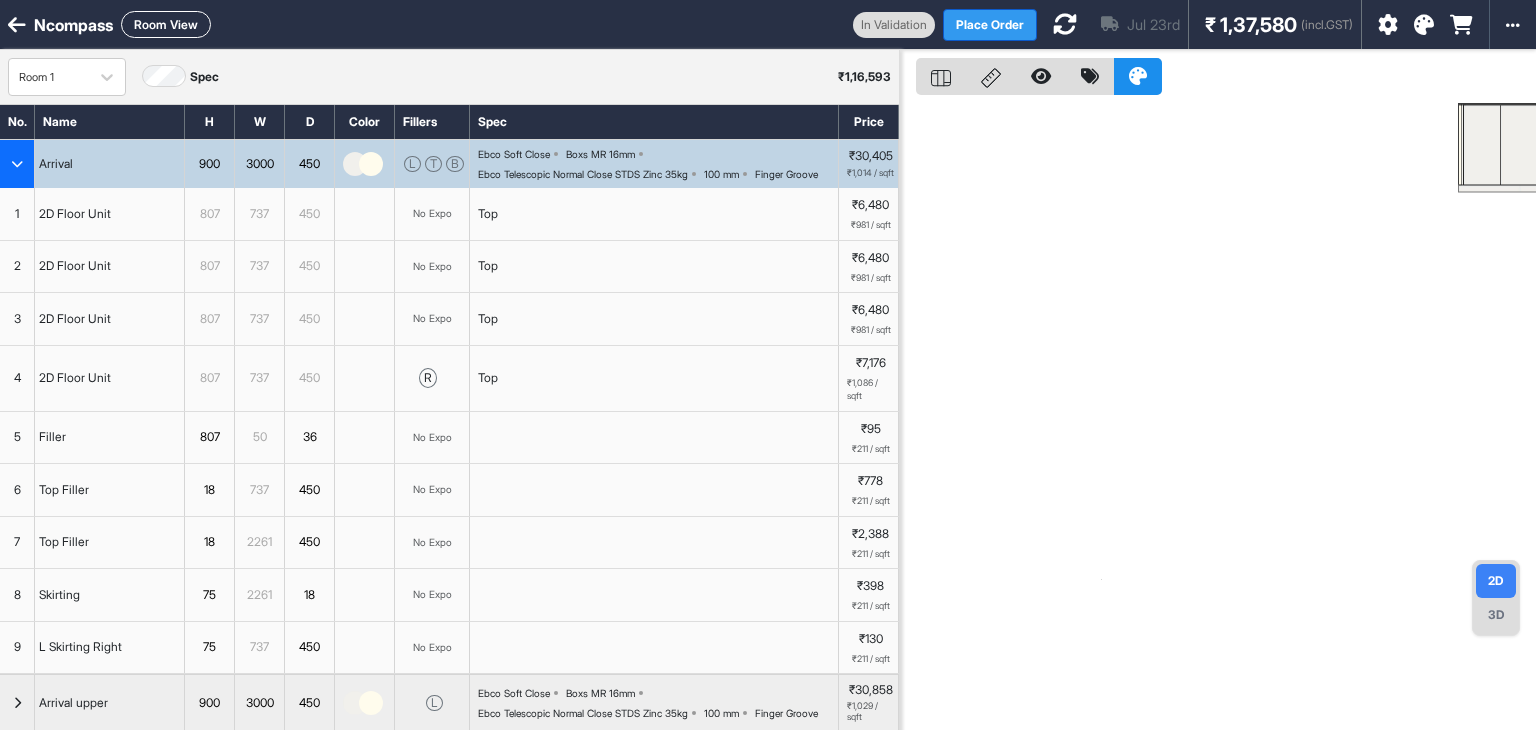 click on "Place Order" at bounding box center (990, 25) 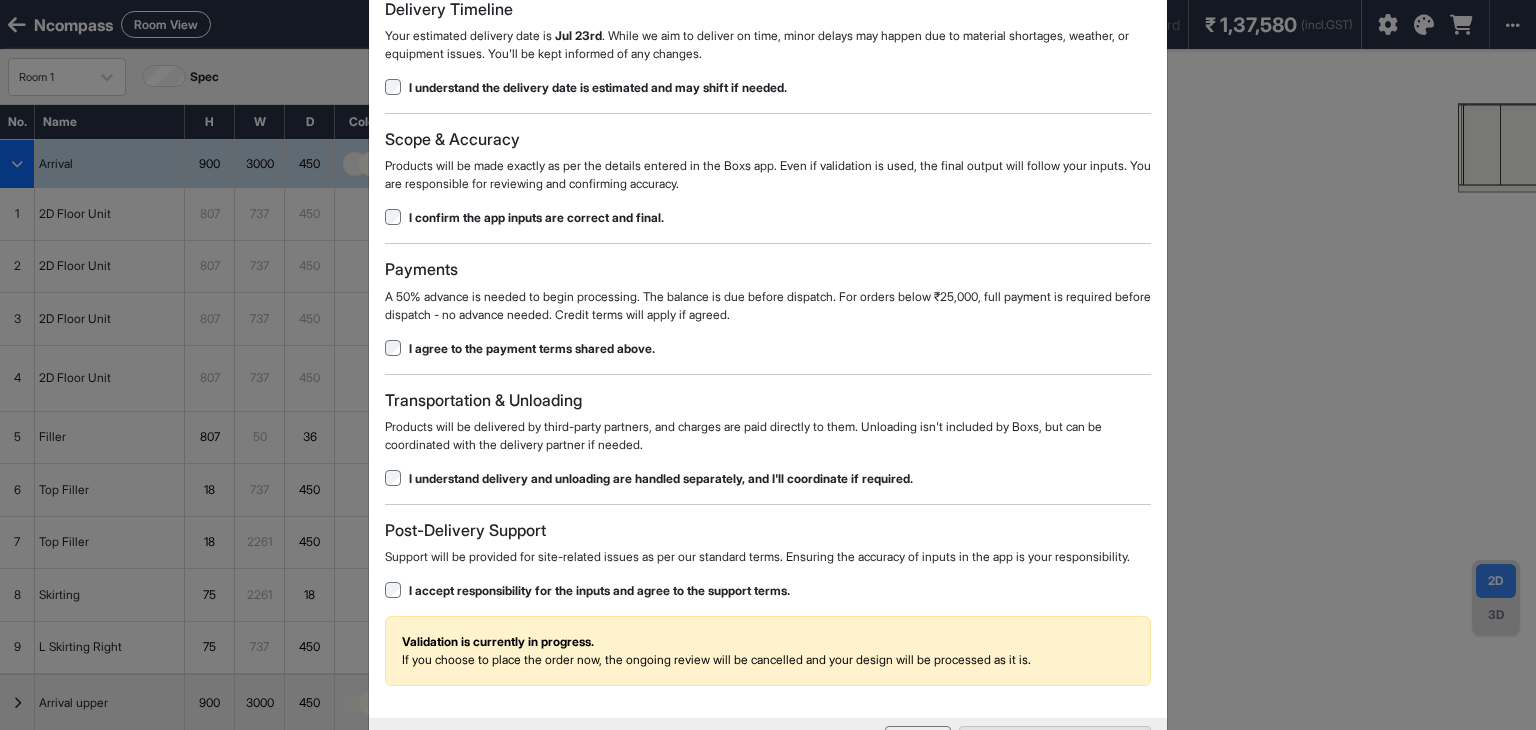 scroll, scrollTop: 182, scrollLeft: 0, axis: vertical 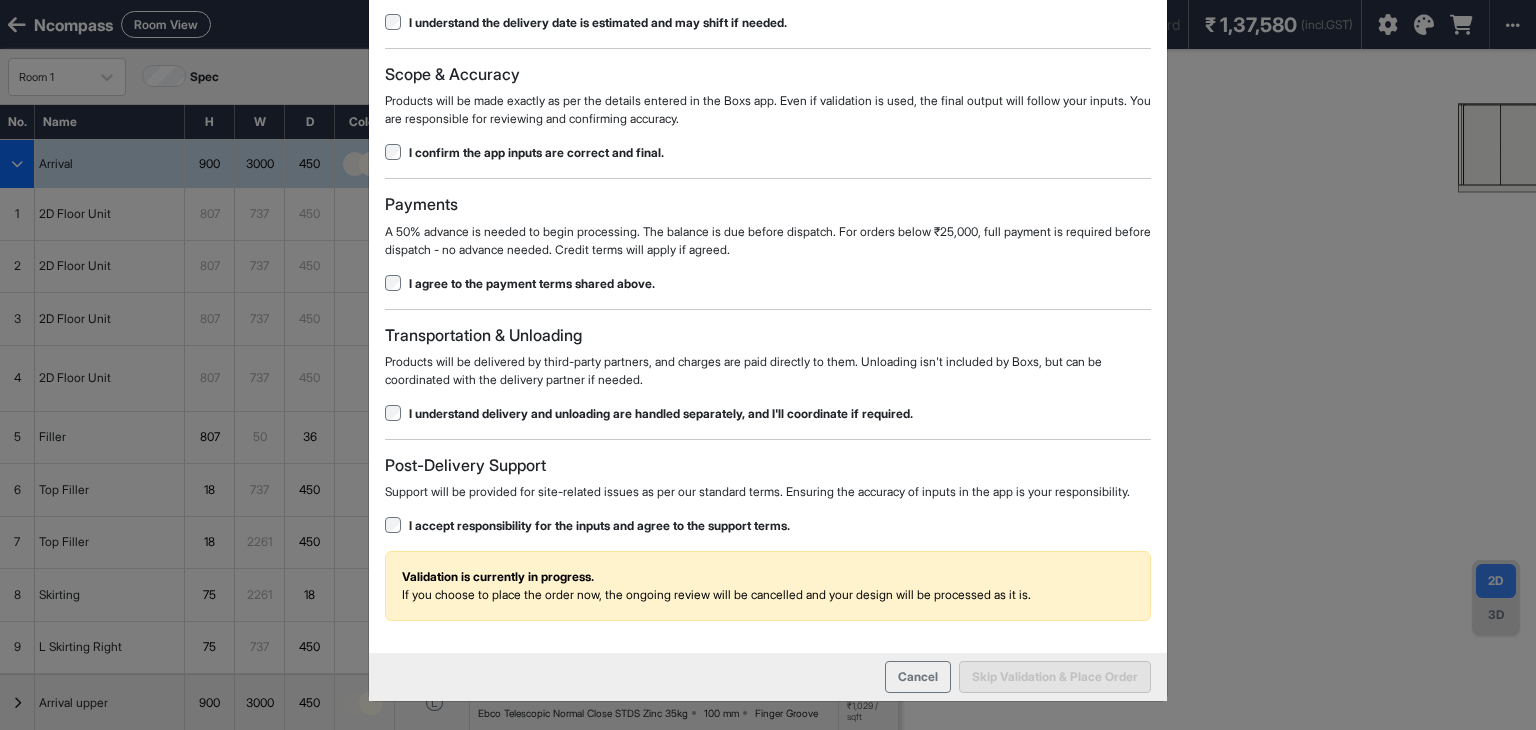 click on "Place Order Delivery Timeline Your estimated delivery date is   Jul 23rd . While we aim to deliver on time, minor delays may happen due to material shortages, weather, or equipment issues. You'll be kept informed of any changes. I understand the delivery date is estimated and may shift if needed. Scope & Accuracy Products will be made exactly as per the details entered in the Boxs app. Even if validation is used, the final output will follow your inputs. You are responsible for reviewing and confirming accuracy. I confirm the app inputs are correct and final. Payments A 50% advance is needed to begin processing. The balance is due before dispatch. For orders below ₹25,000, full payment is required before dispatch - no advance needed. Credit terms will apply if agreed. I agree to the payment terms shared above. Transportation & Unloading I understand delivery and unloading are handled separately, and I'll coordinate if required. Post-Delivery Support Validation is currently in progress. Cancel" at bounding box center [768, 365] 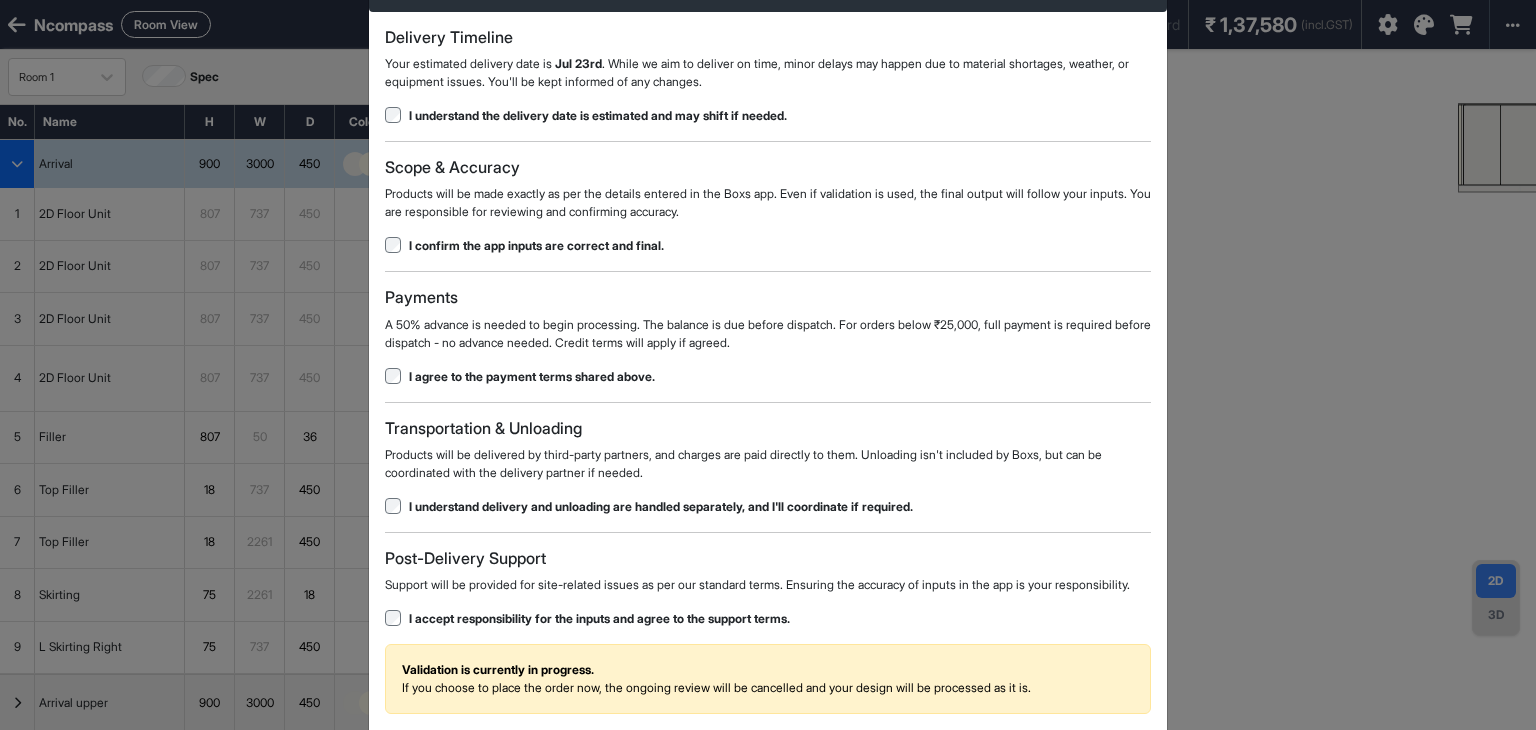 scroll, scrollTop: 0, scrollLeft: 0, axis: both 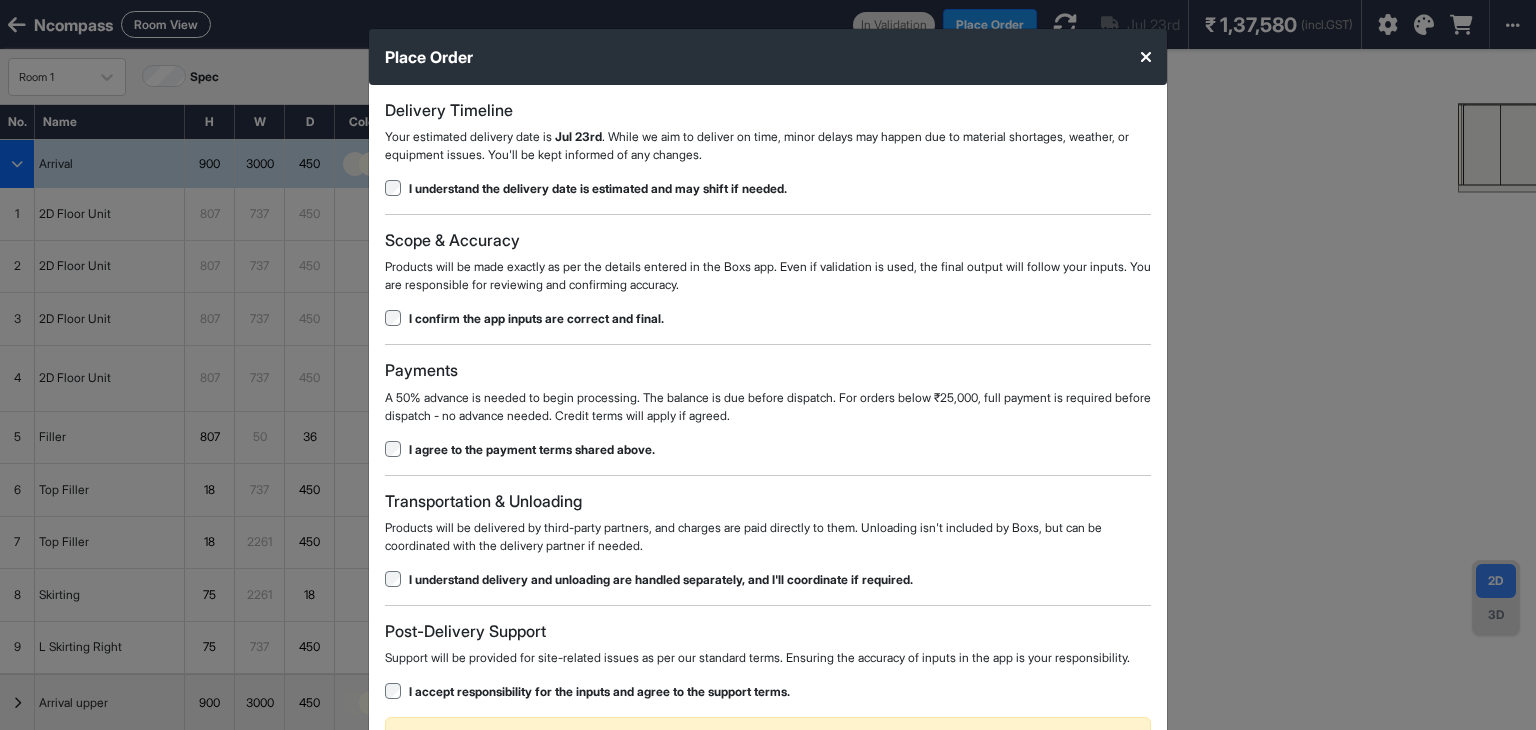 click at bounding box center (1146, 57) 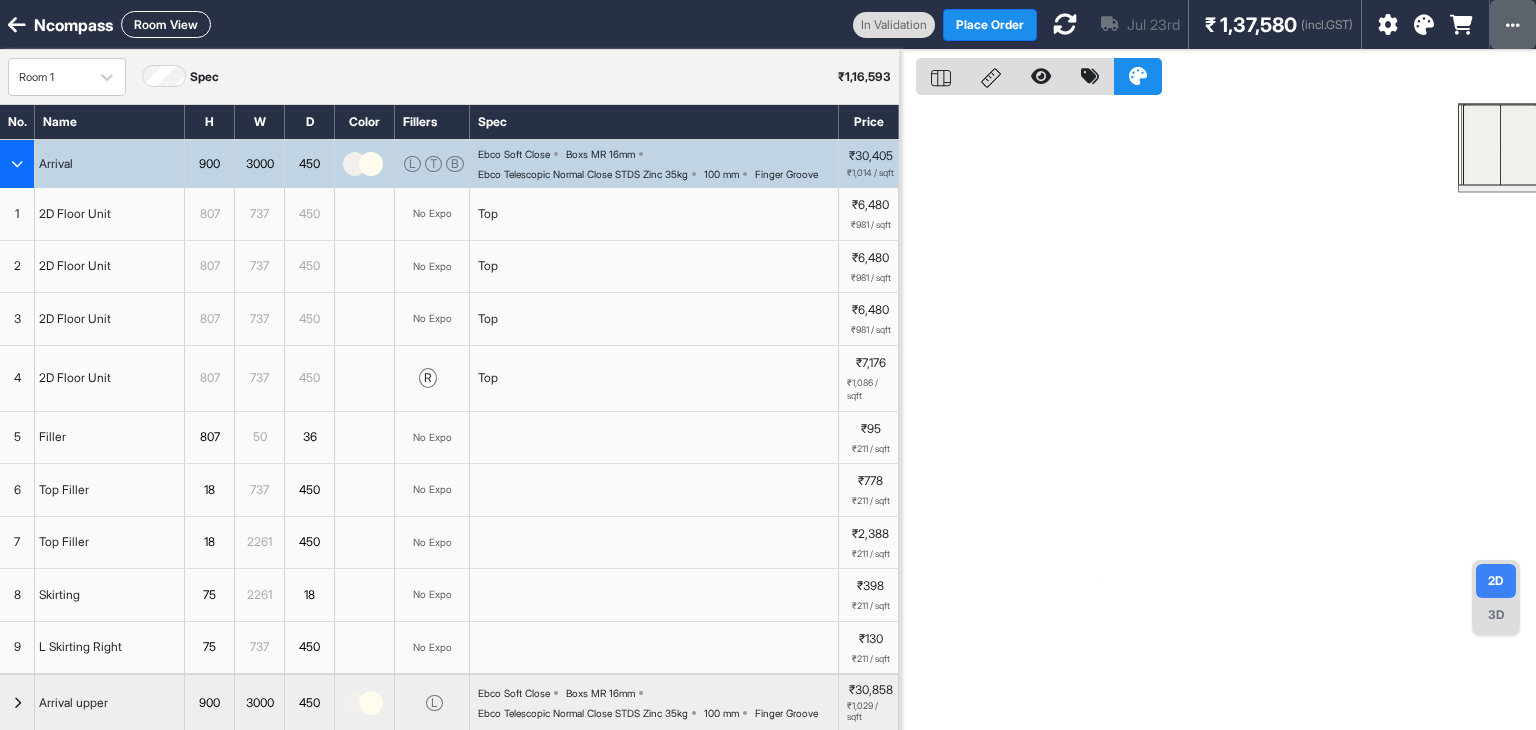 click at bounding box center [1513, 24] 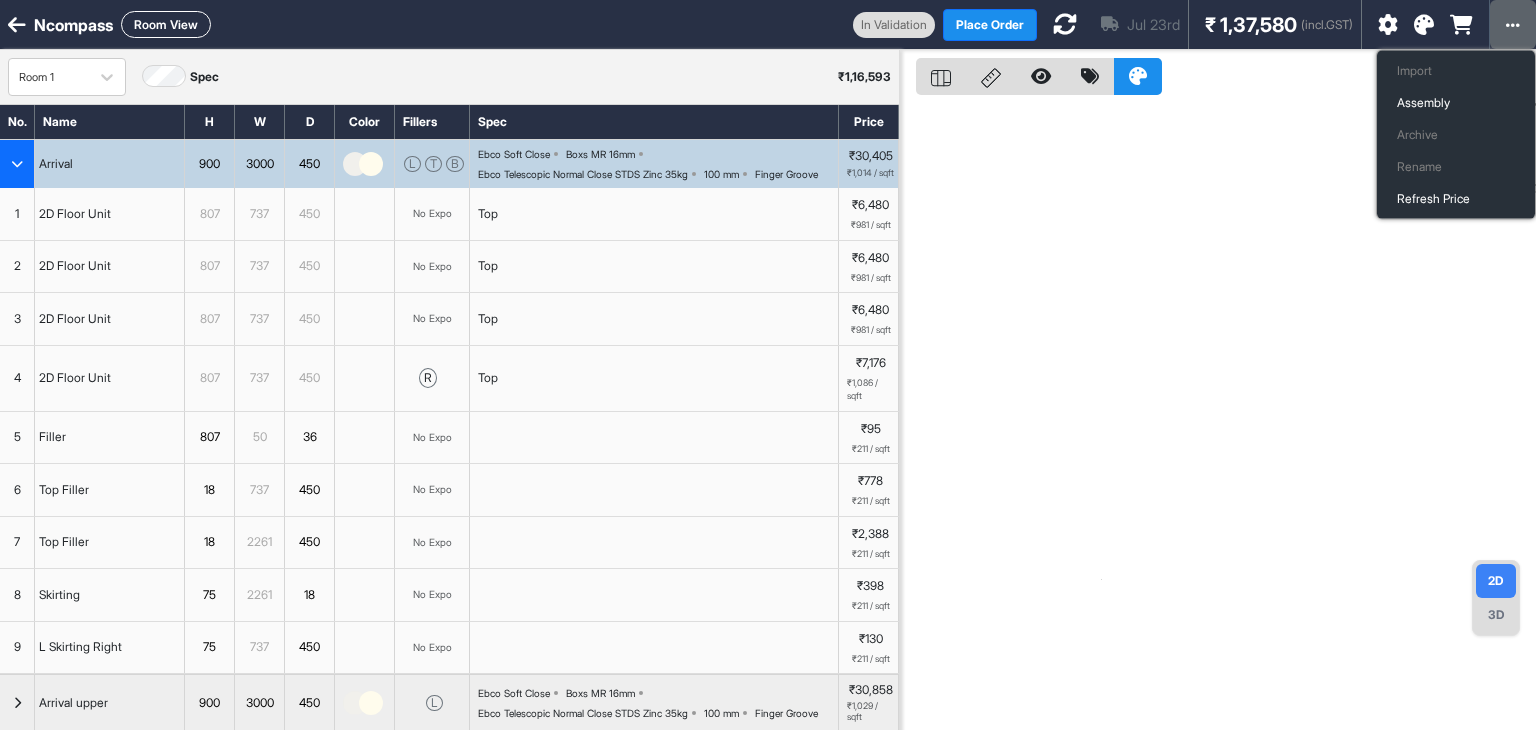 click at bounding box center [1513, 24] 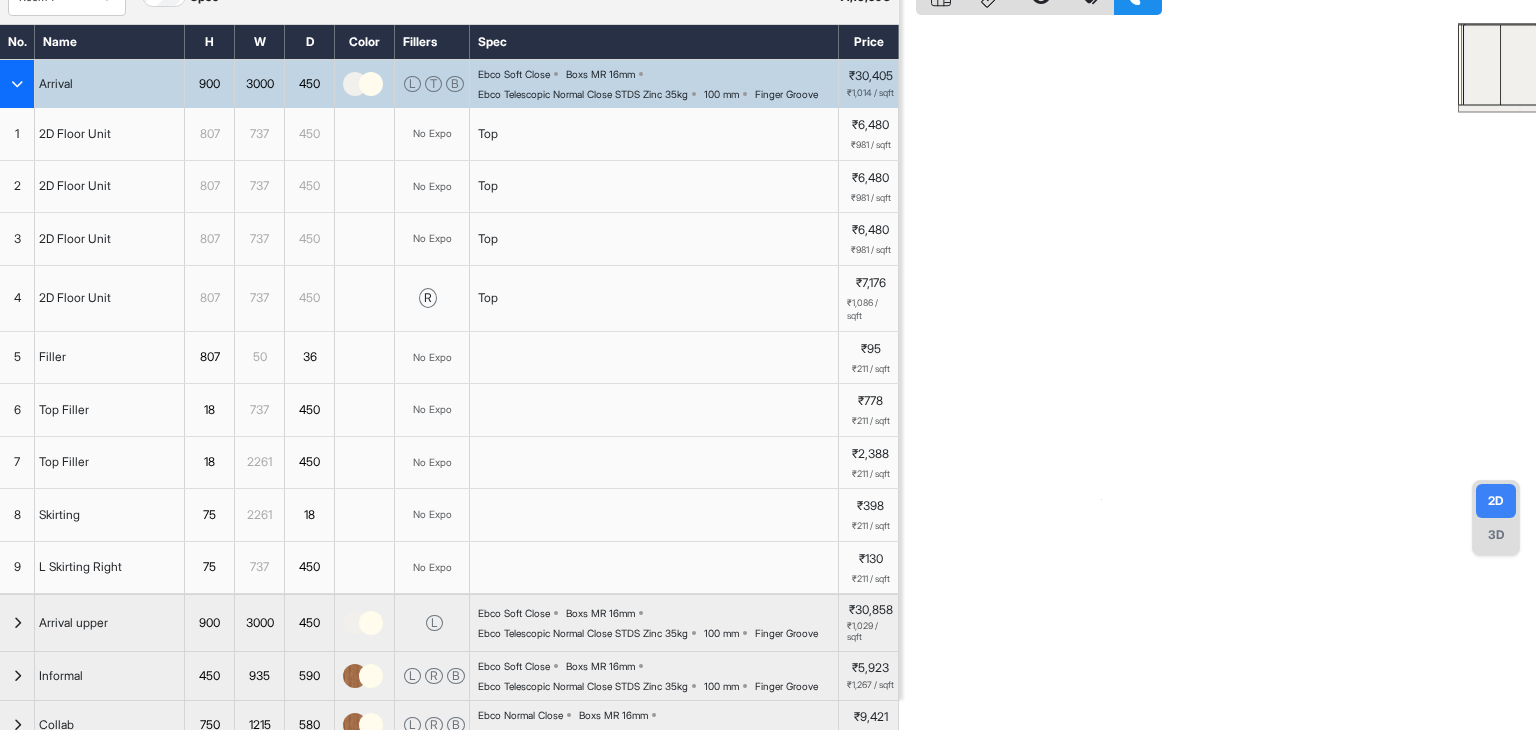scroll, scrollTop: 0, scrollLeft: 0, axis: both 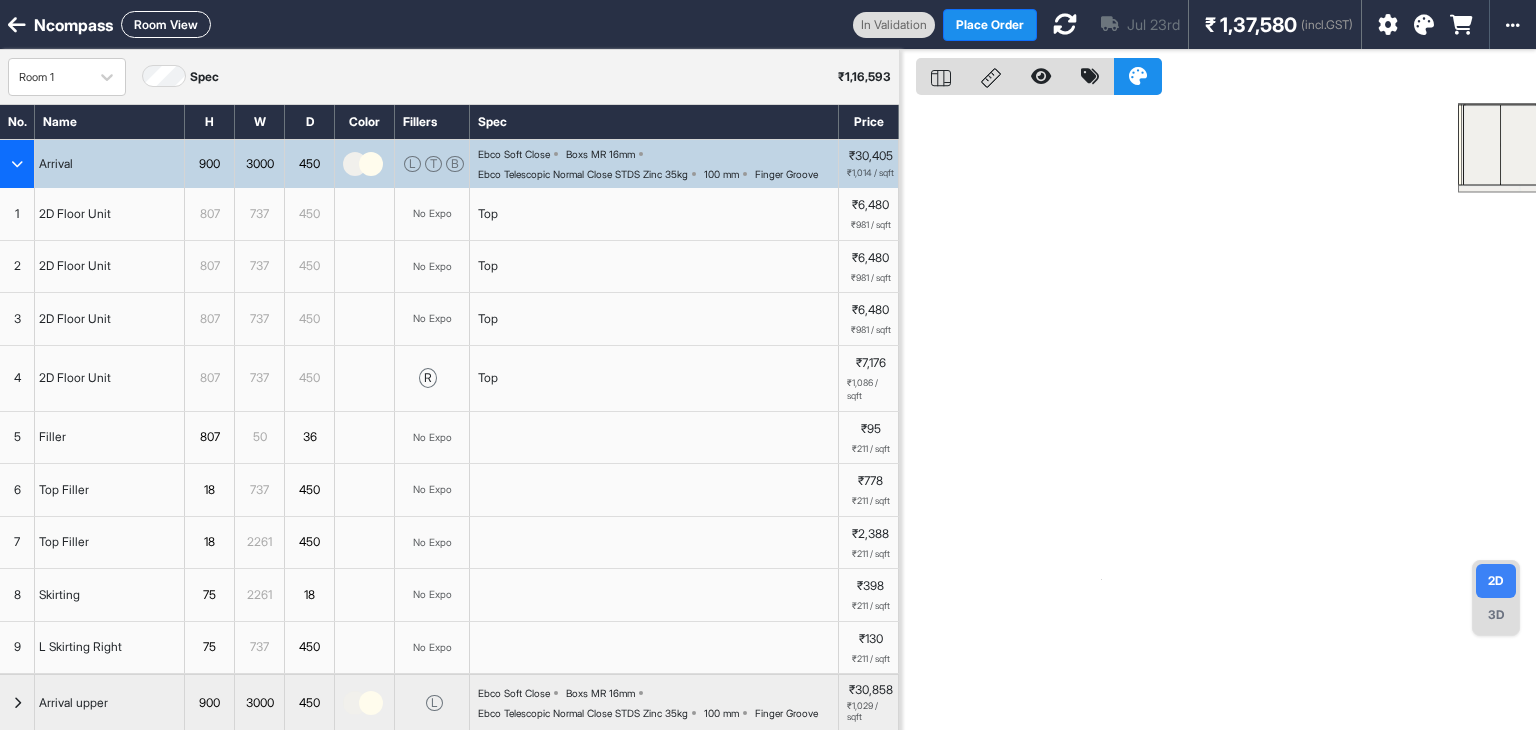 click on "Ncompass Room View" at bounding box center (426, 24) 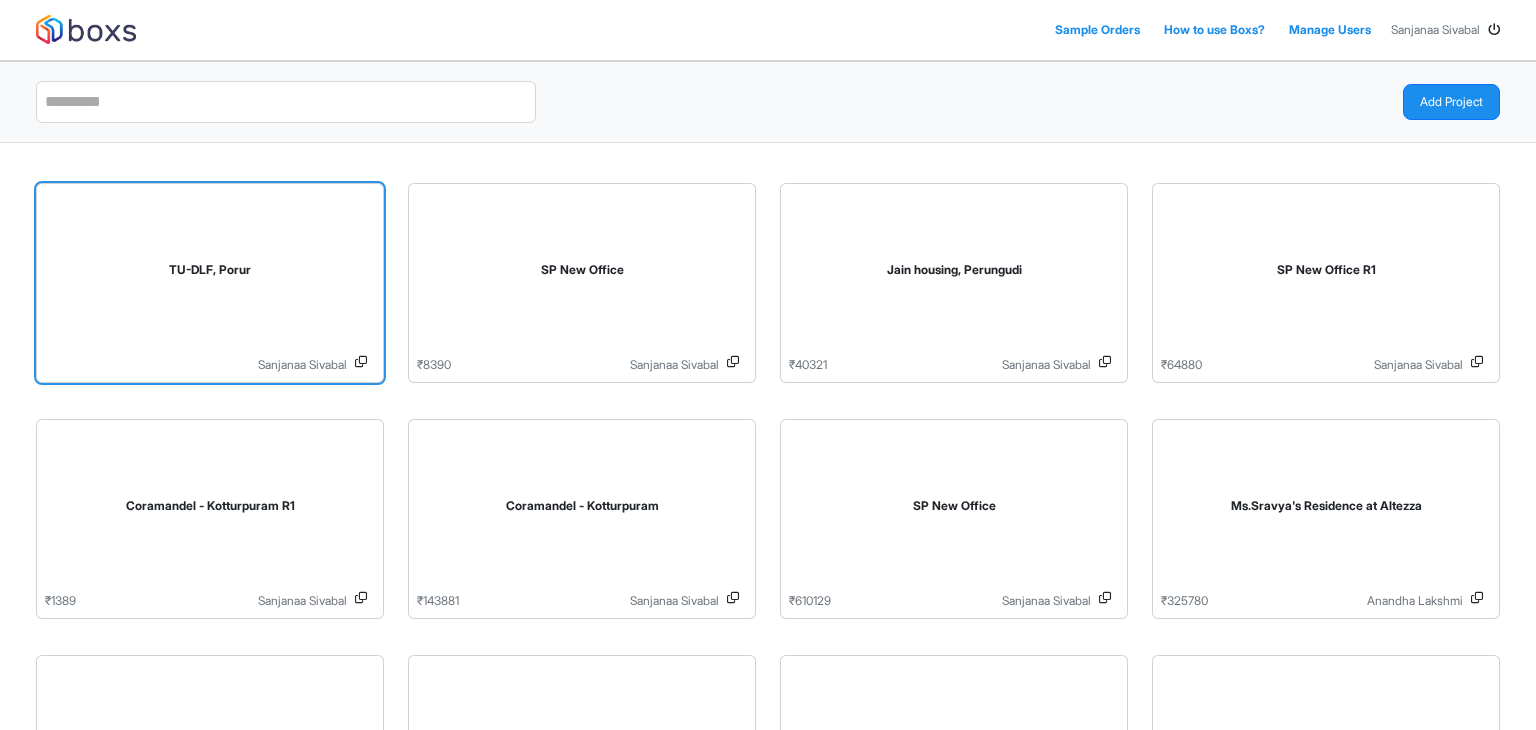 click on "TU-DLF, Porur" at bounding box center (210, 274) 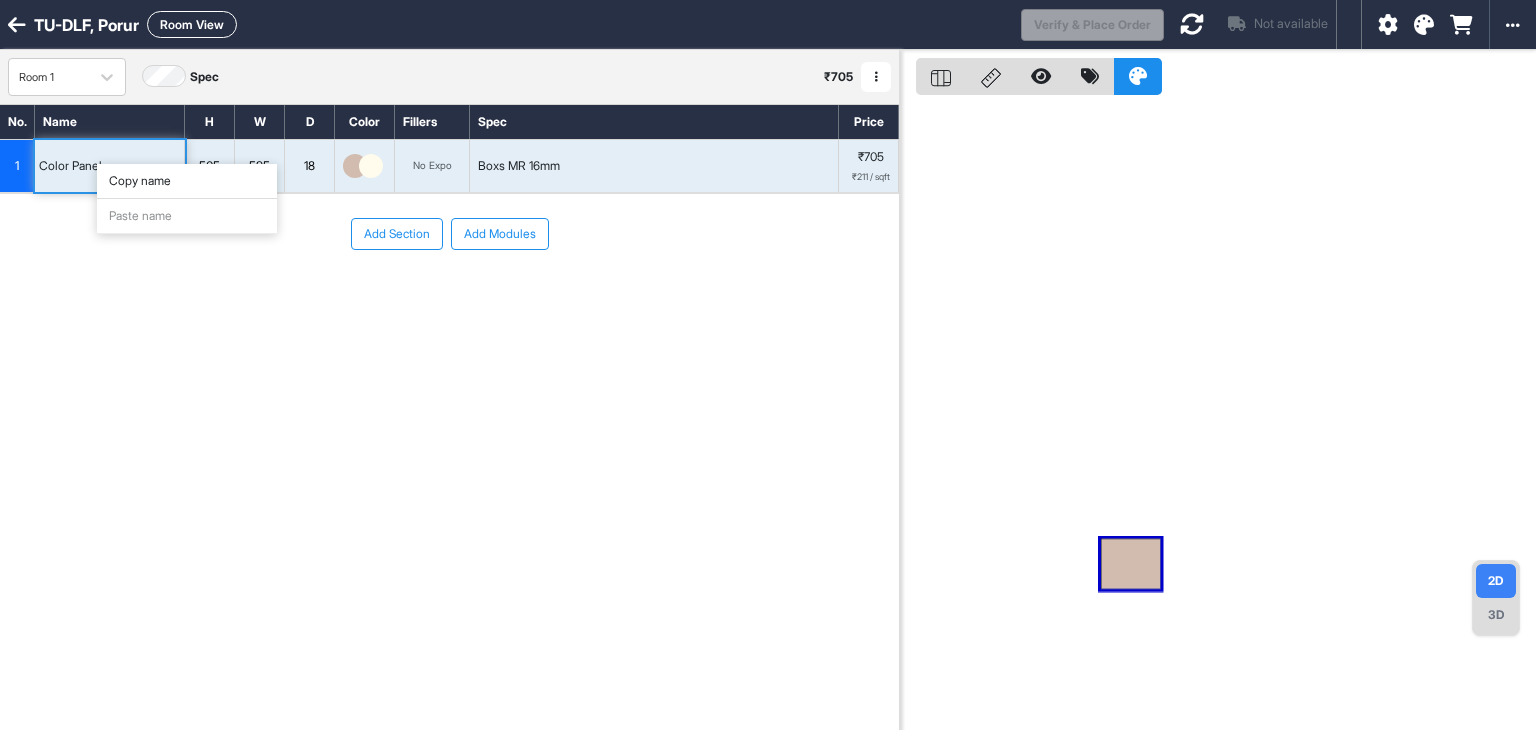 click on "1" at bounding box center (17, 166) 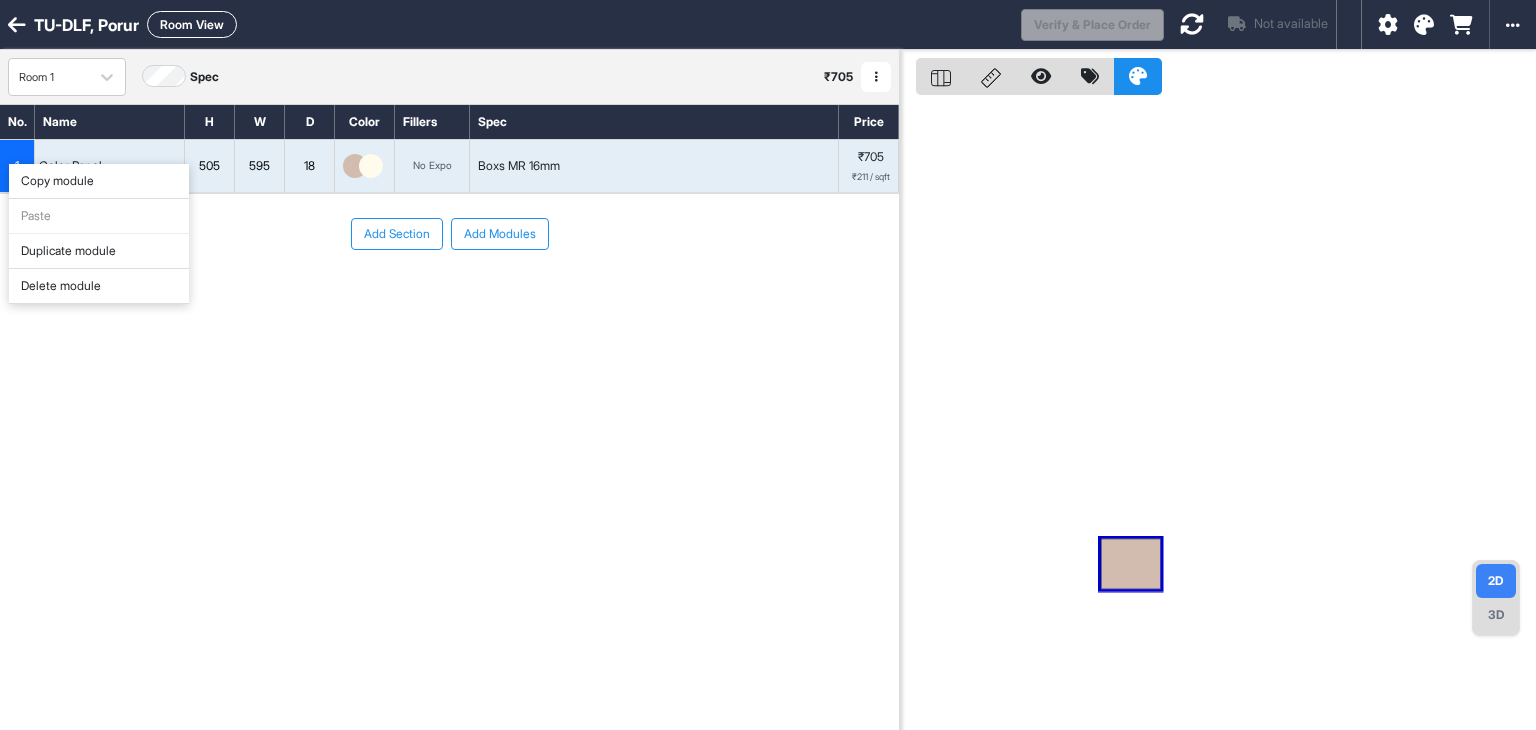 click on "No. Name H W D Color Fillers Spec Price 1 Color Panel 505 595 18 No Expo Boxs MR 16mm ₹705 ₹211 / sqft
To pick up a draggable item, press the space bar.
While dragging, use the arrow keys to move the item.
Press space again to drop the item in its new position, or press escape to cancel.
Add Section Add Modules" at bounding box center (449, 396) 